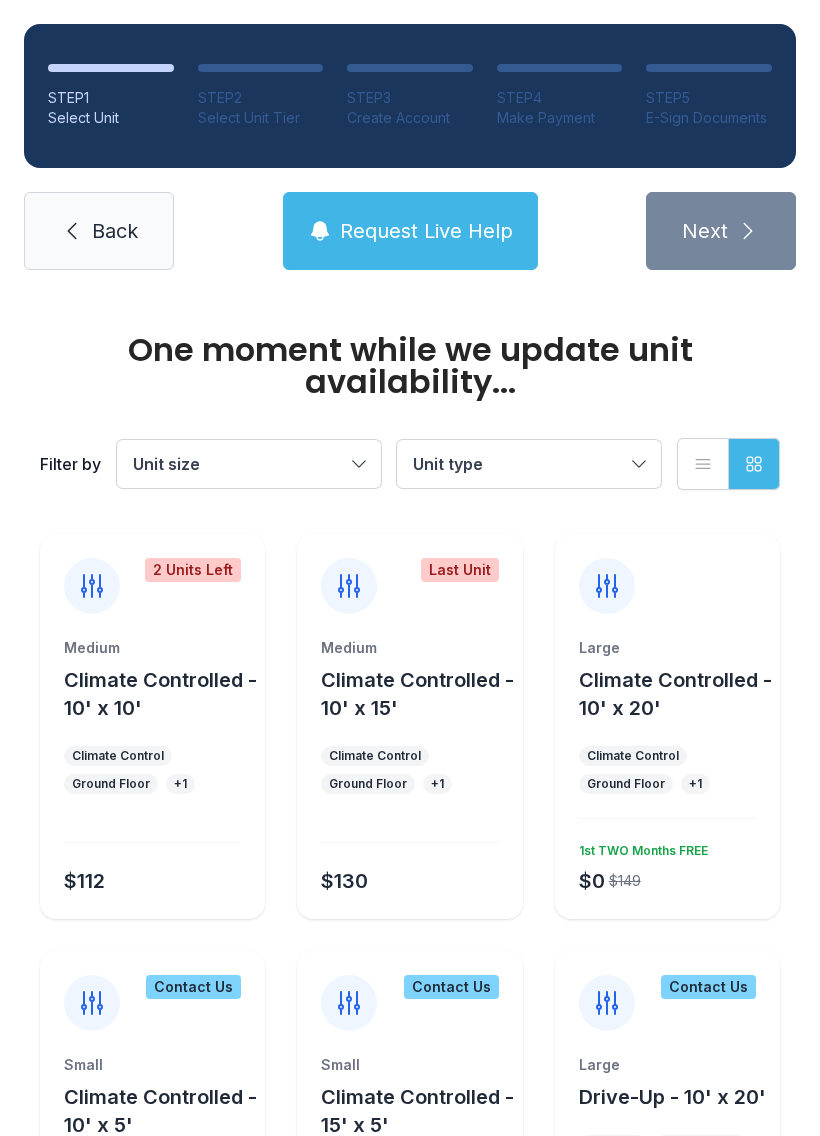 scroll, scrollTop: 0, scrollLeft: 0, axis: both 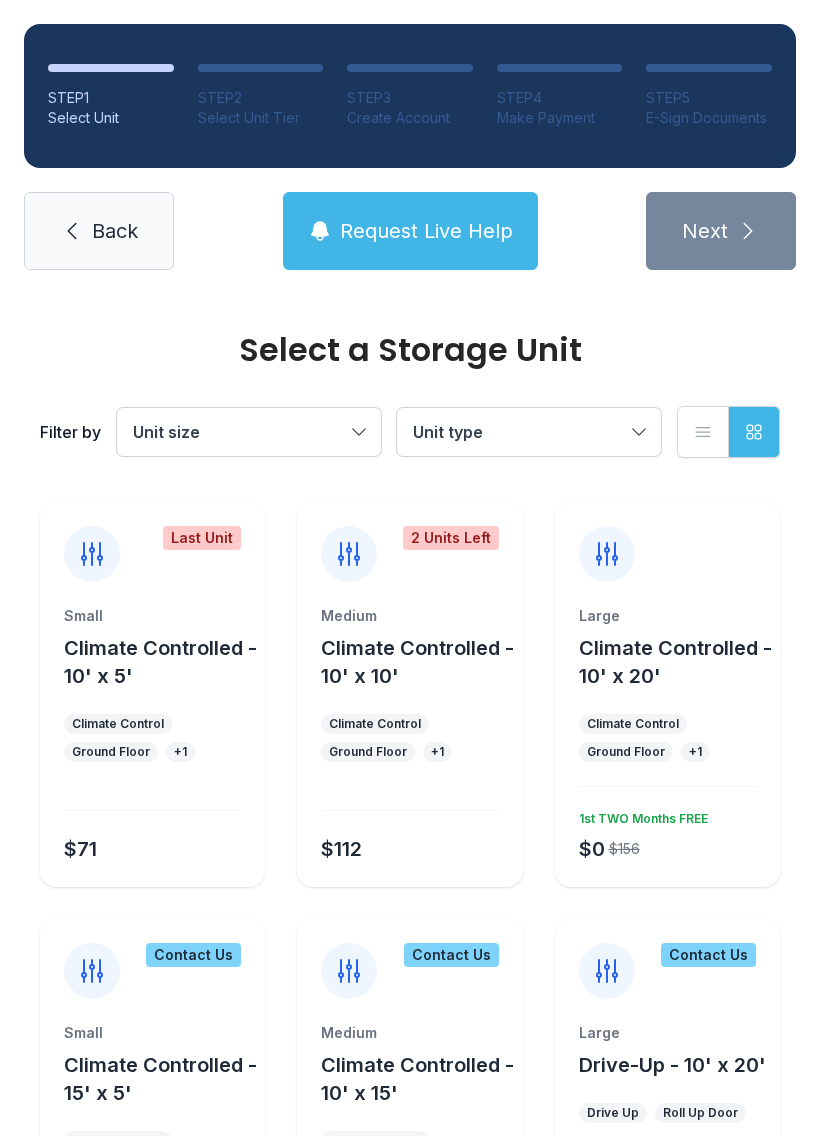 click on "Climate Controlled - 10' x 5'" at bounding box center (160, 662) 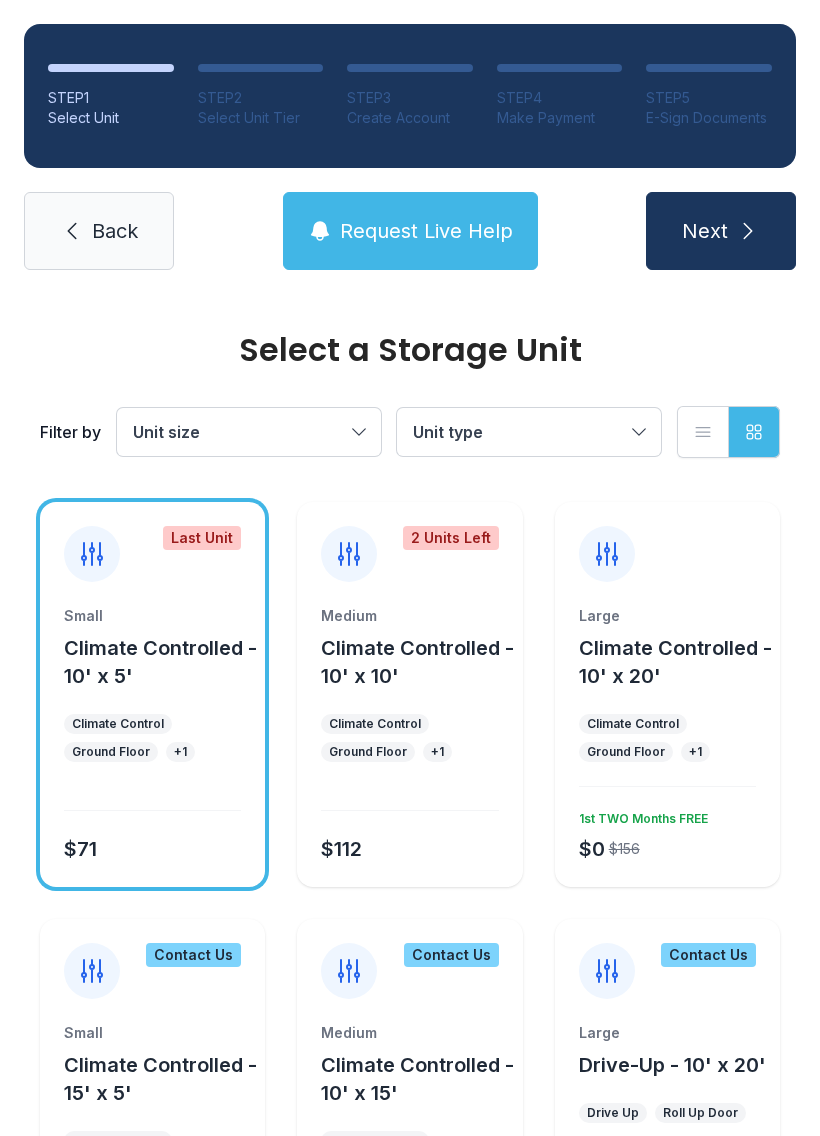 click on "Next" at bounding box center (721, 231) 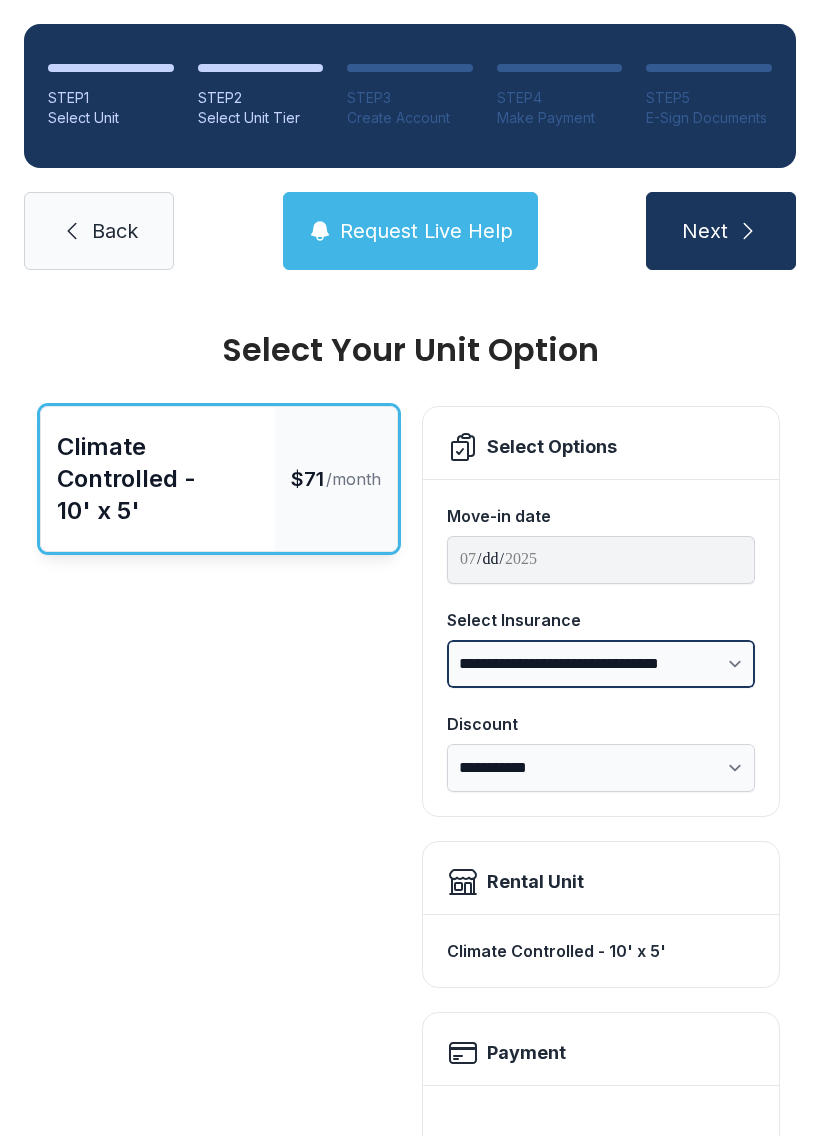 click on "**********" at bounding box center (601, 664) 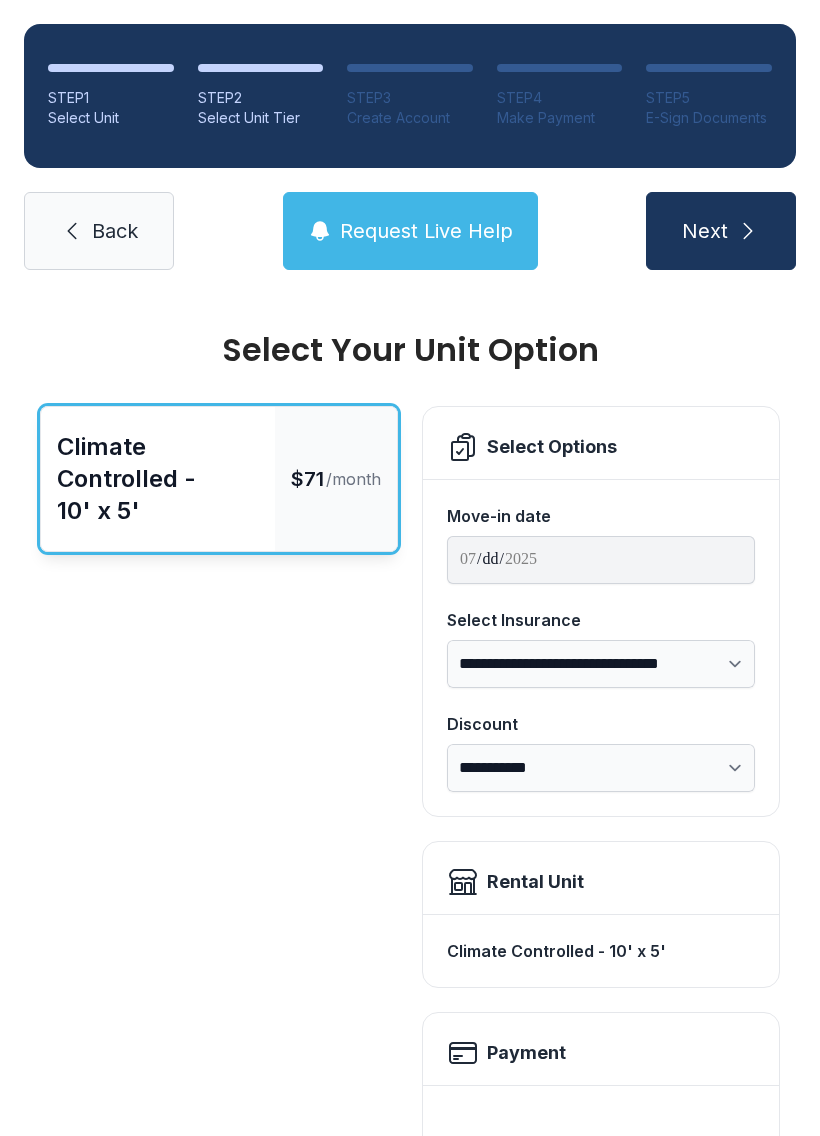 click on "Next" at bounding box center (721, 231) 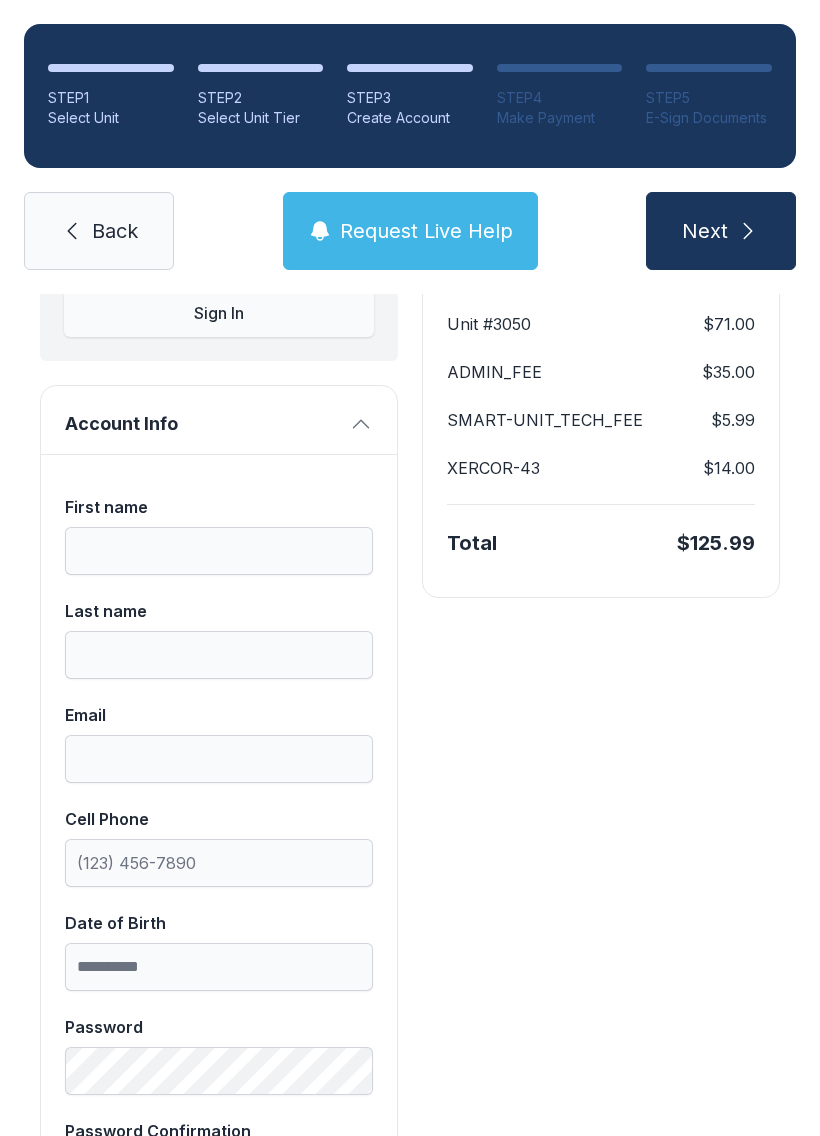 scroll, scrollTop: 262, scrollLeft: 0, axis: vertical 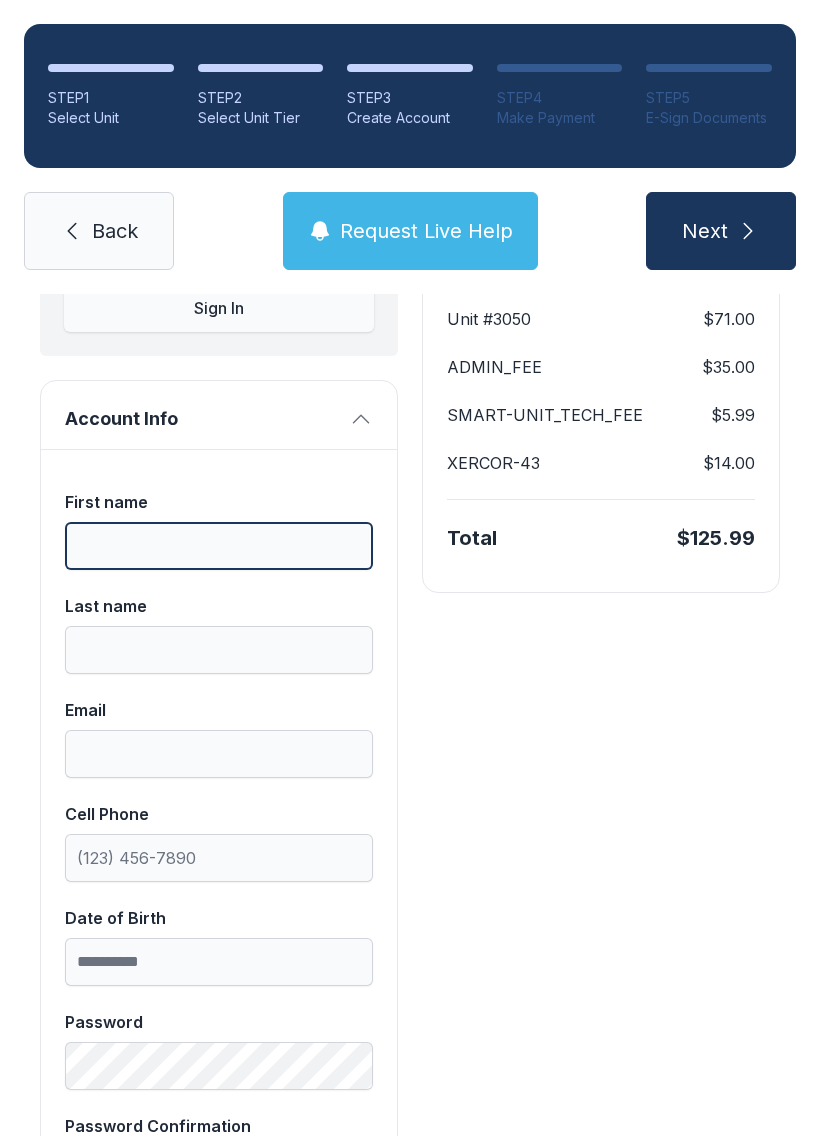click on "First name" at bounding box center [219, 546] 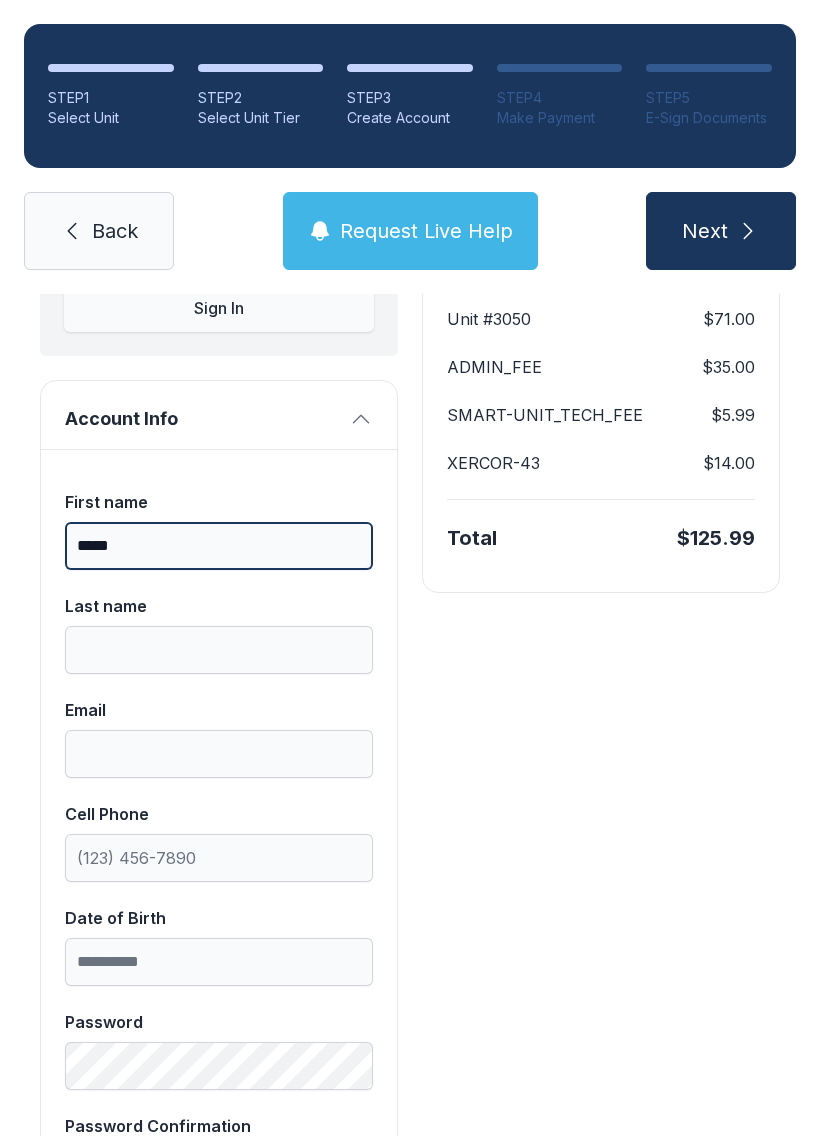 type on "*****" 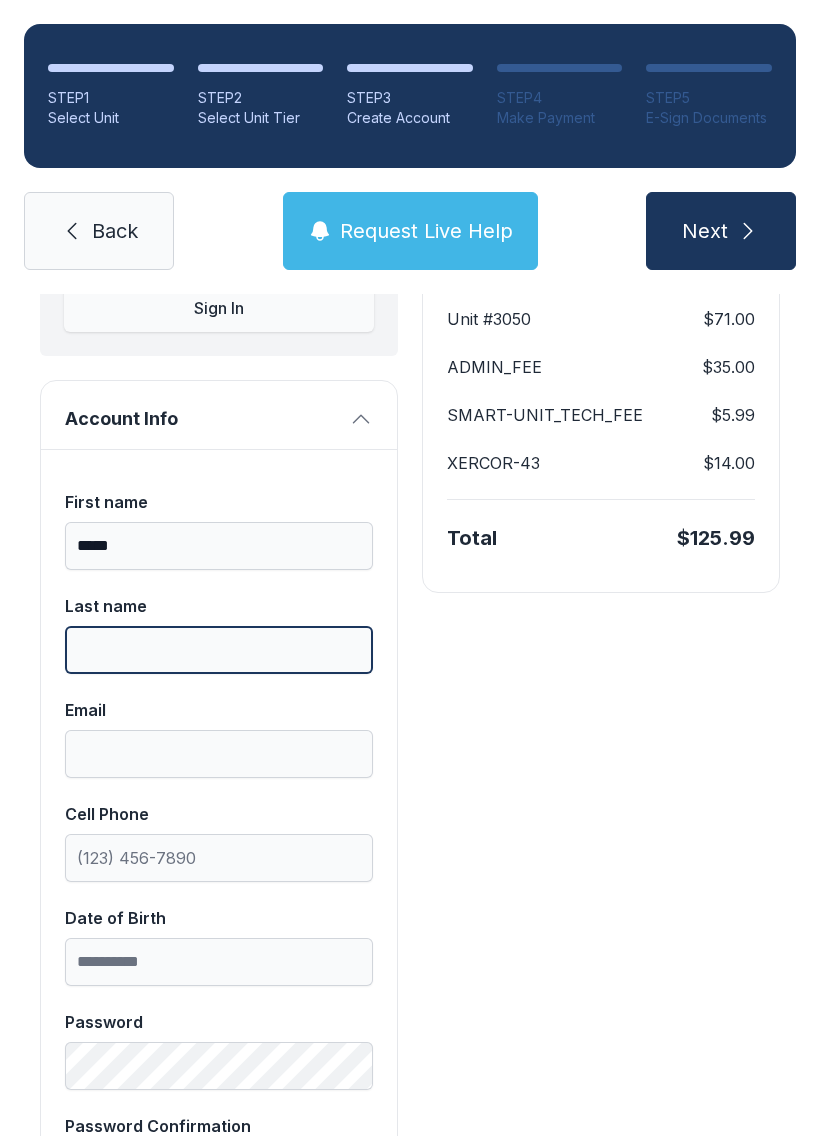 click on "Last name" at bounding box center (219, 650) 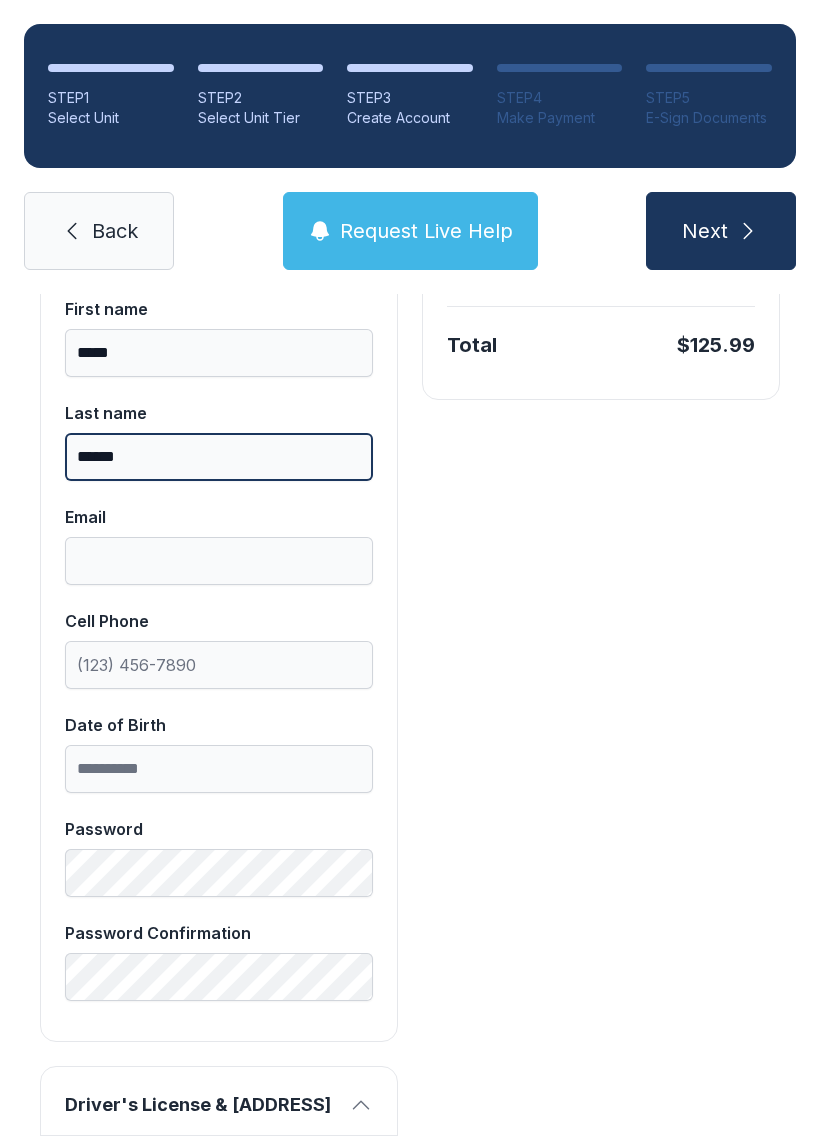 scroll, scrollTop: 468, scrollLeft: 0, axis: vertical 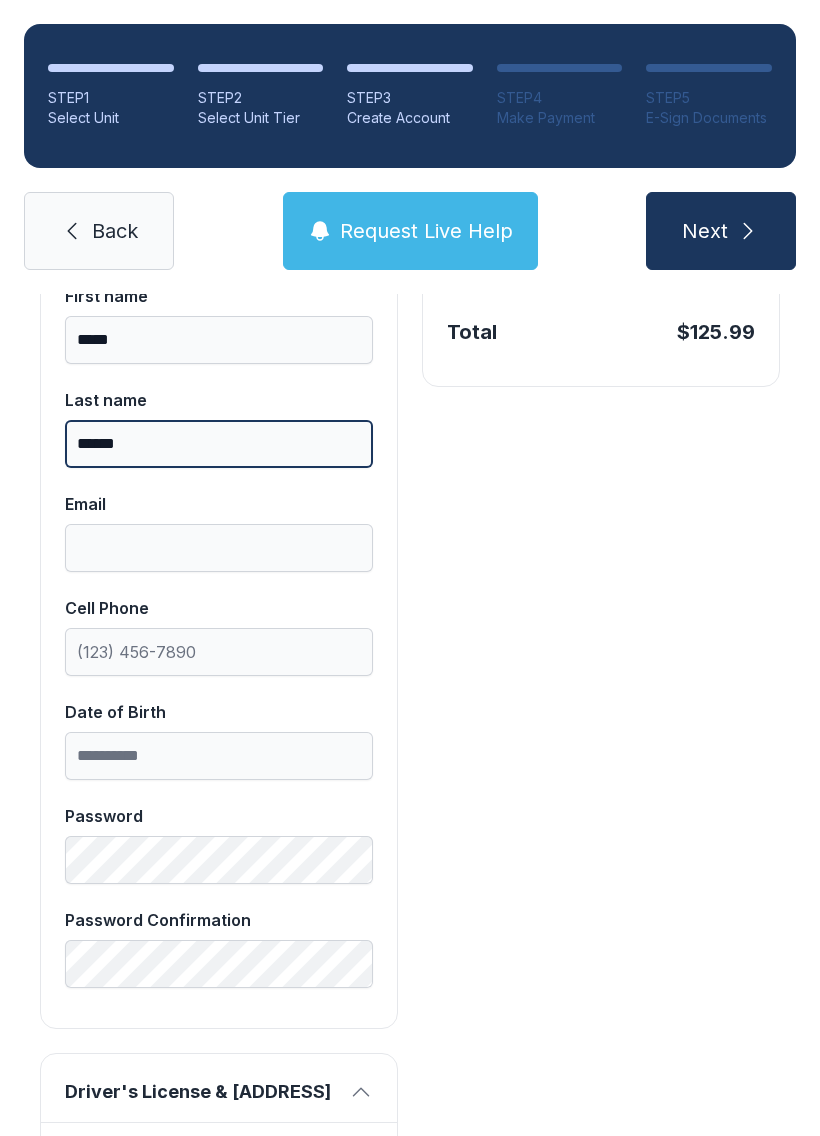 type on "******" 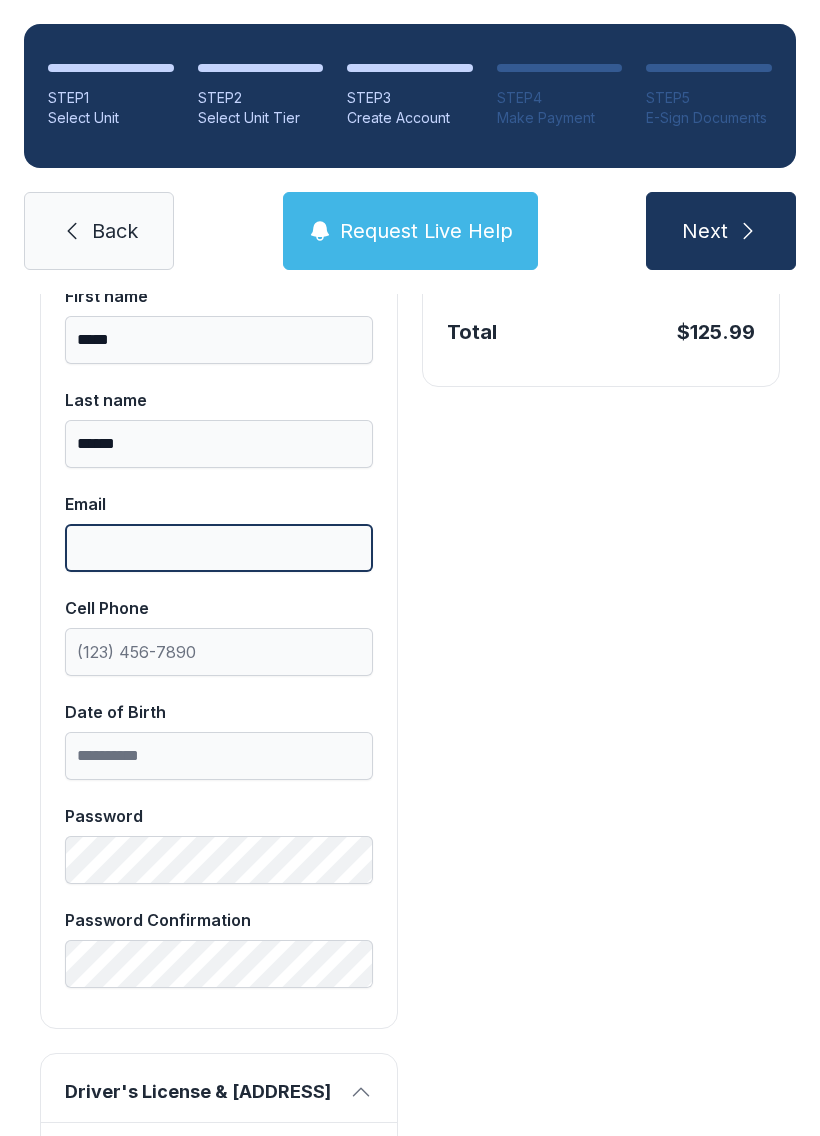 click on "Email" at bounding box center (219, 548) 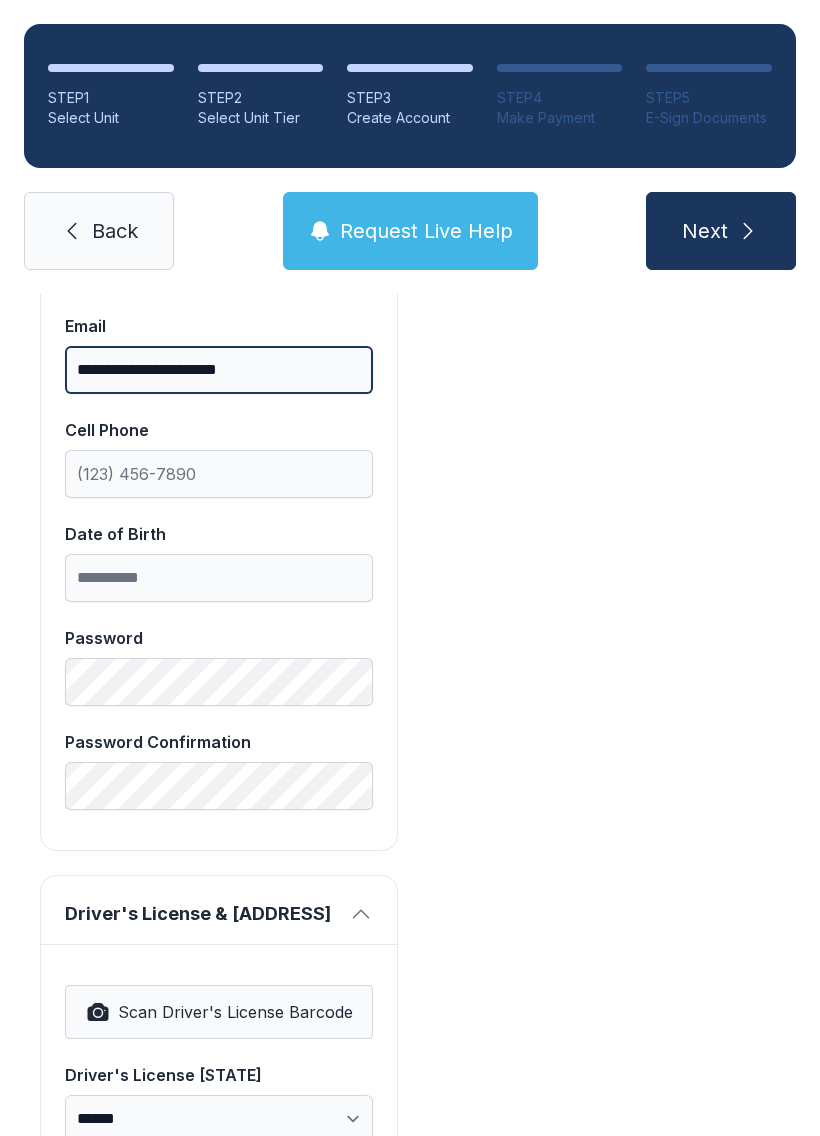 scroll, scrollTop: 647, scrollLeft: 0, axis: vertical 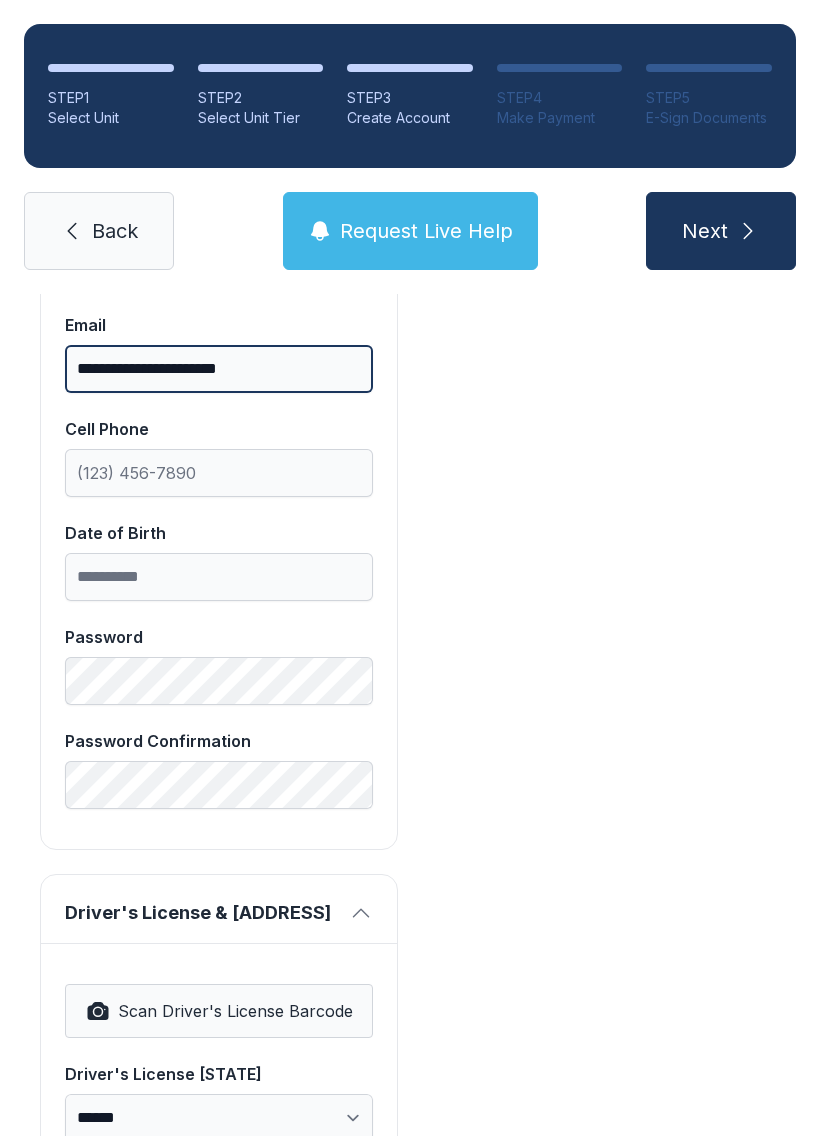 type on "**********" 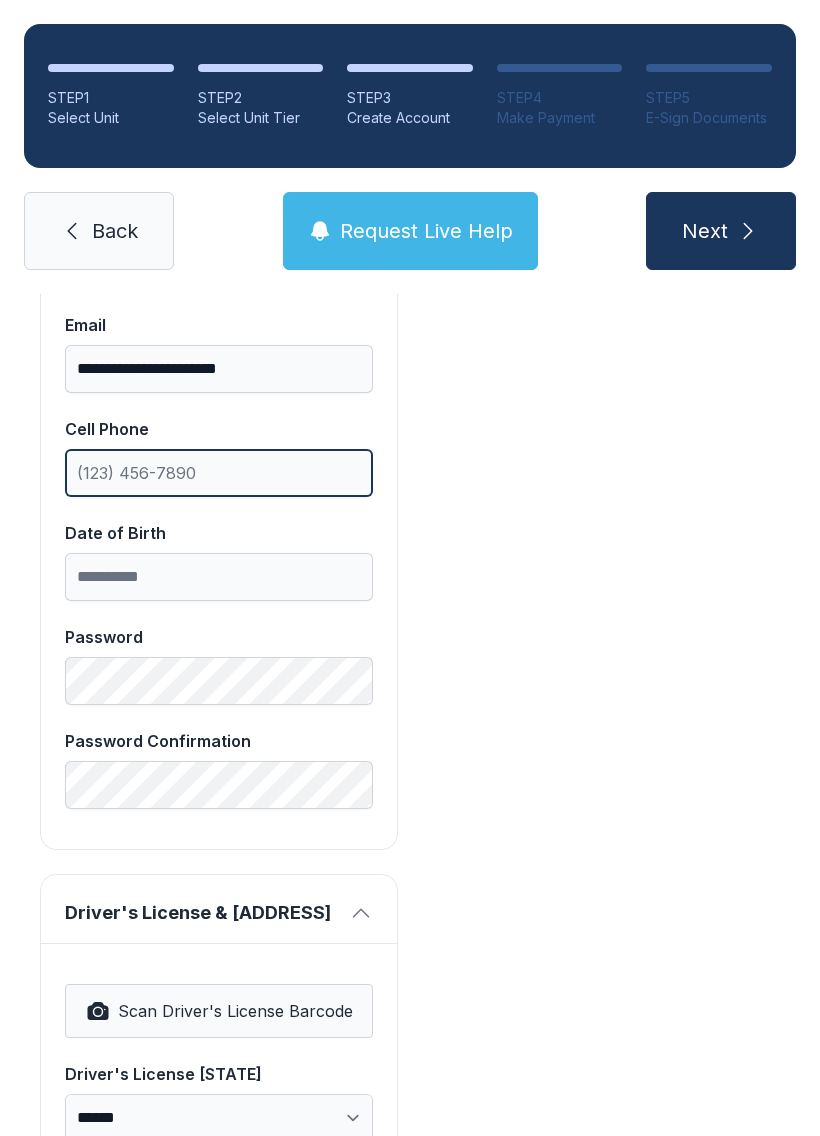 click on "Cell Phone" at bounding box center [219, 473] 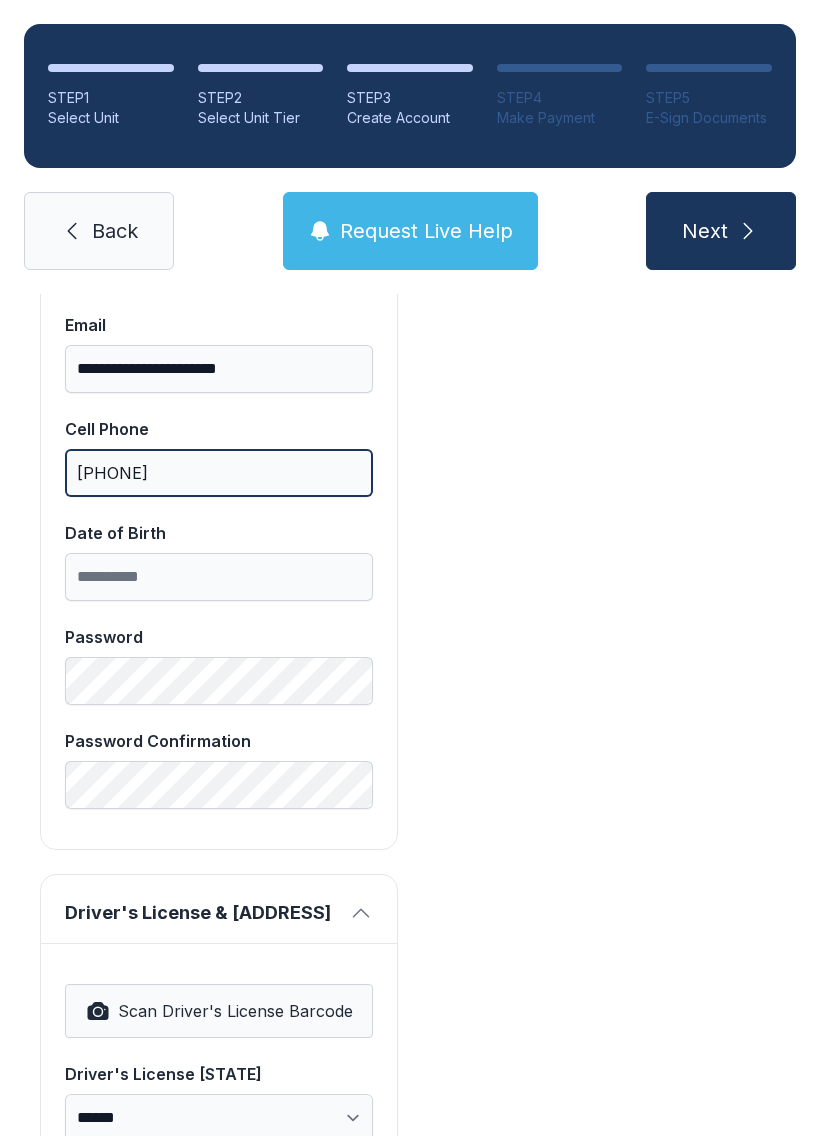 type on "[PHONE]" 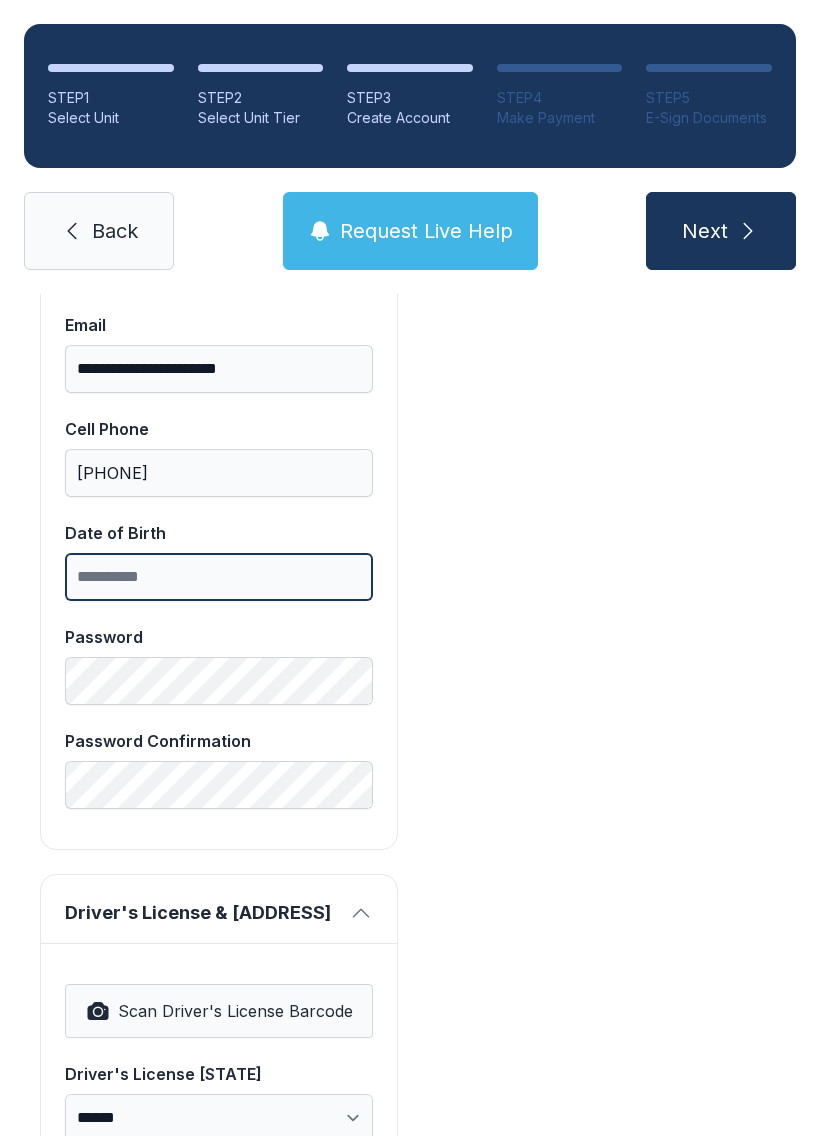 click on "Date of Birth" at bounding box center (219, 577) 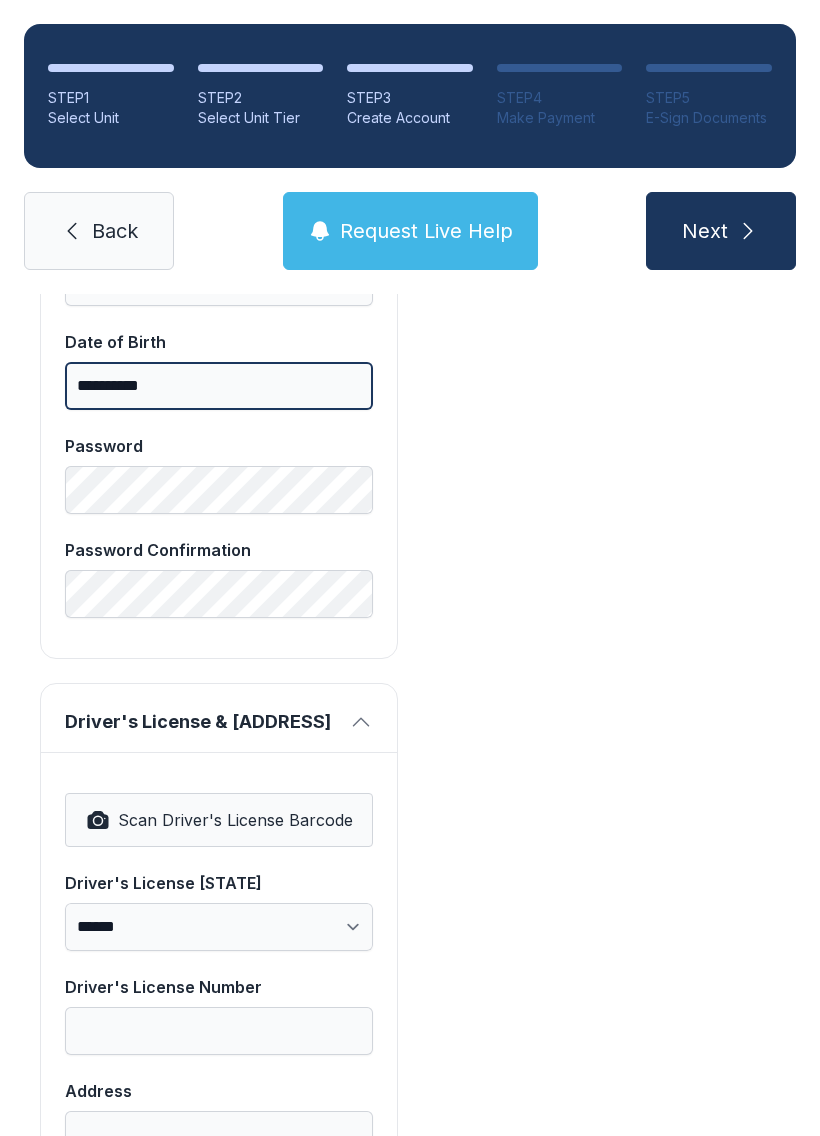 scroll, scrollTop: 839, scrollLeft: 0, axis: vertical 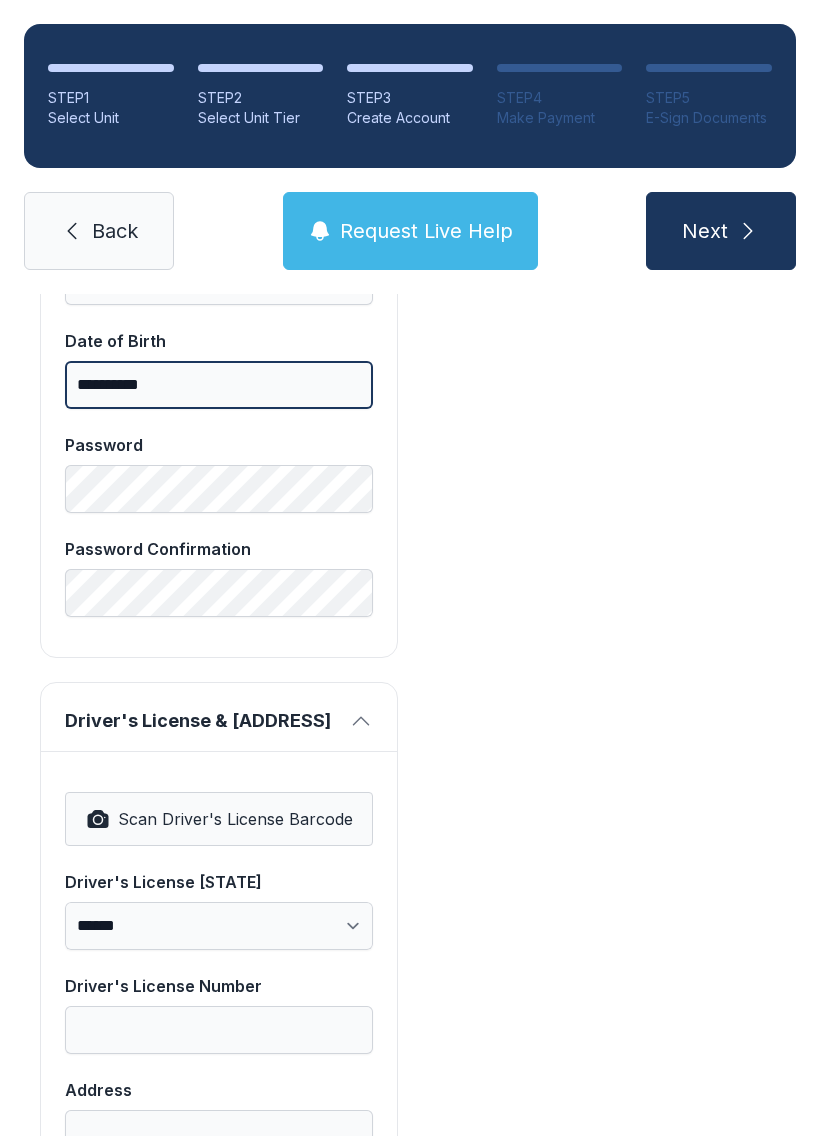 type on "**********" 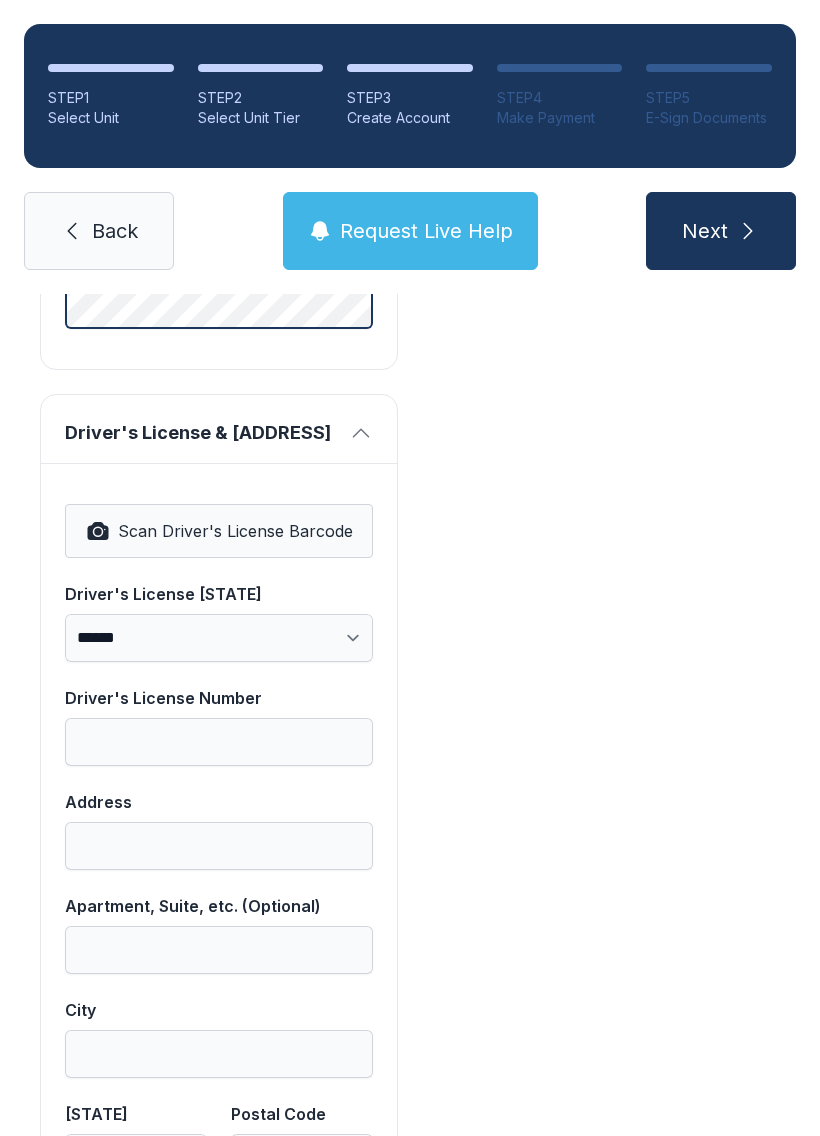 scroll, scrollTop: 1136, scrollLeft: 0, axis: vertical 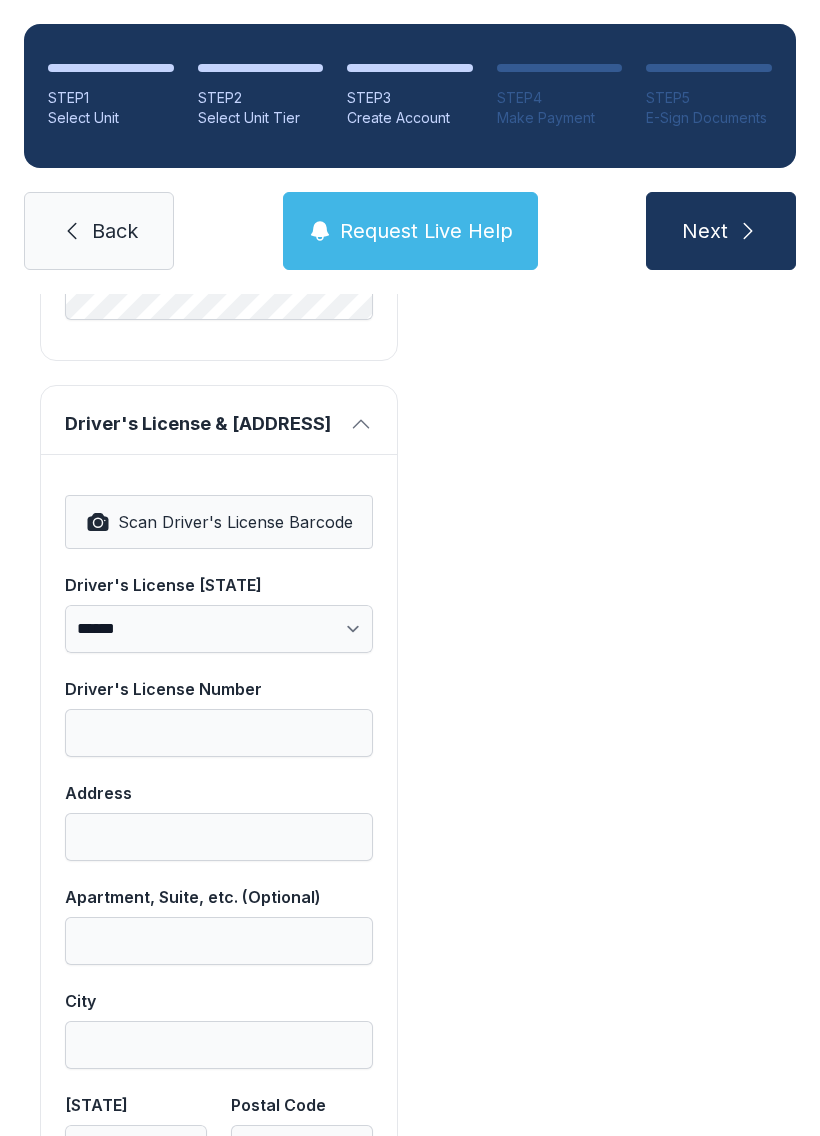 click on "Scan Driver's License Barcode" at bounding box center (235, 522) 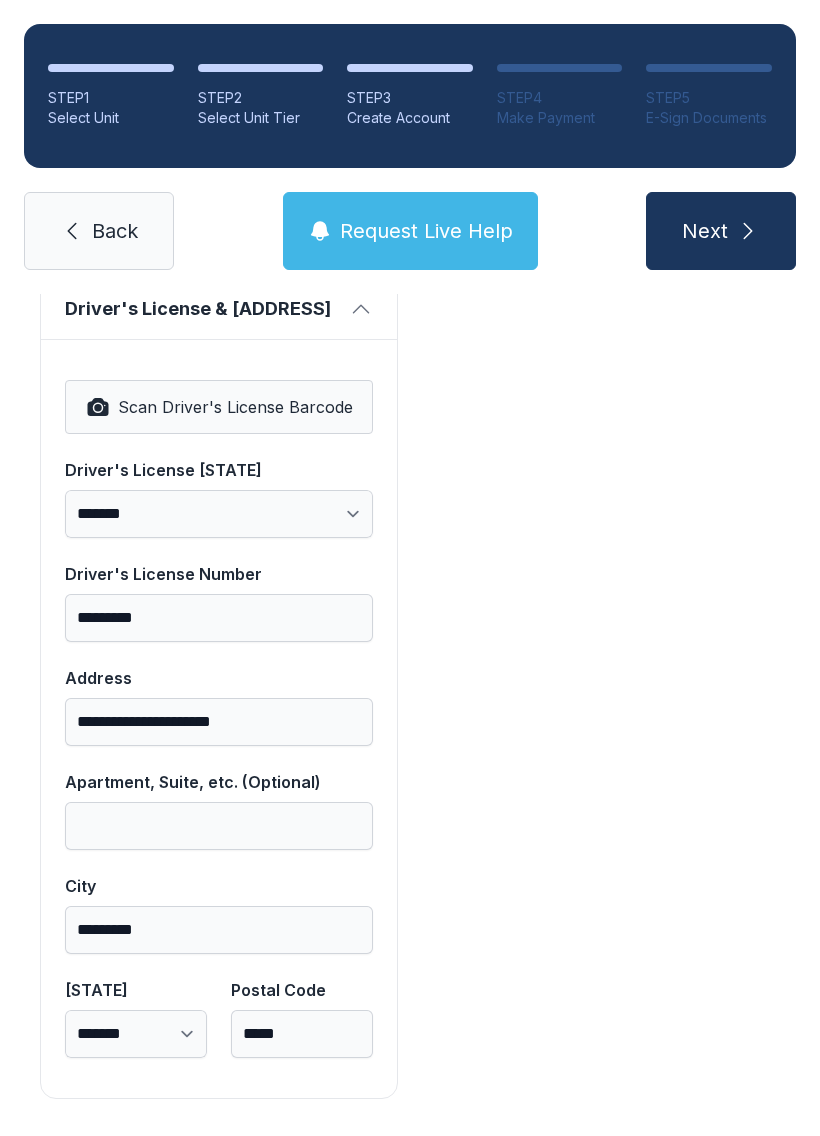 scroll, scrollTop: 1250, scrollLeft: 0, axis: vertical 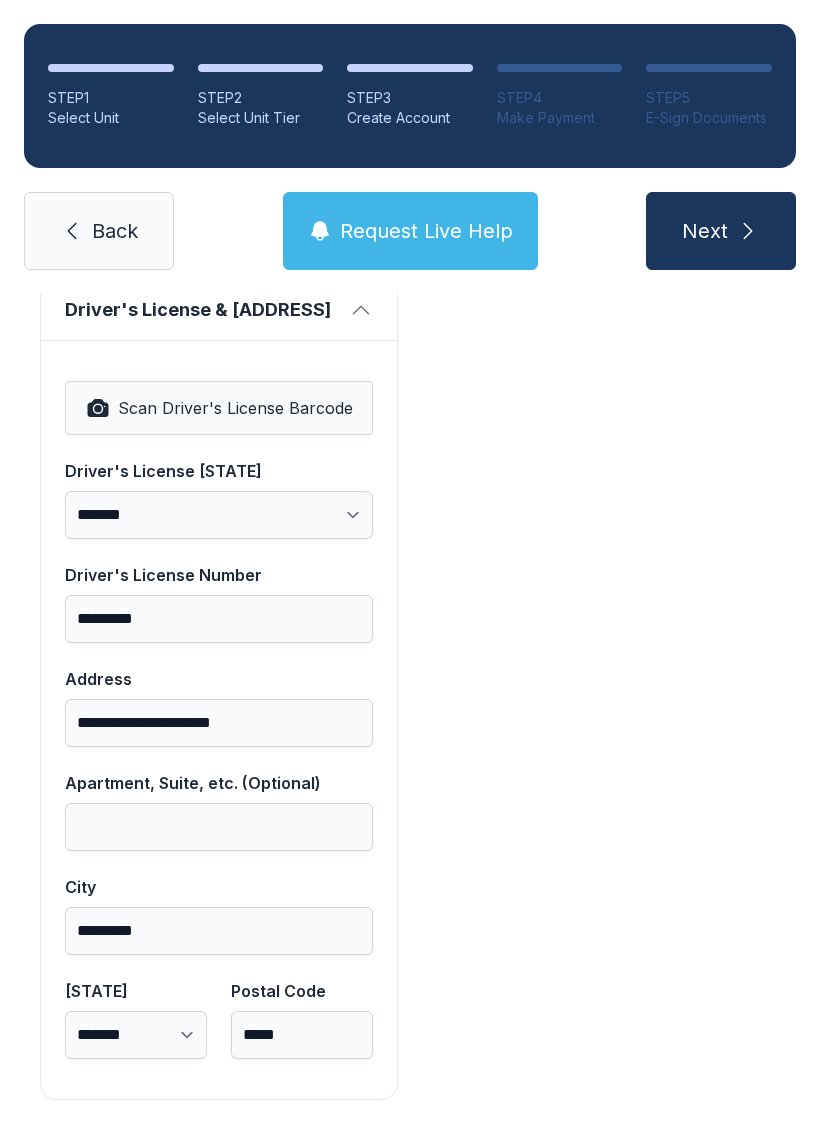 click on "Next" at bounding box center [721, 231] 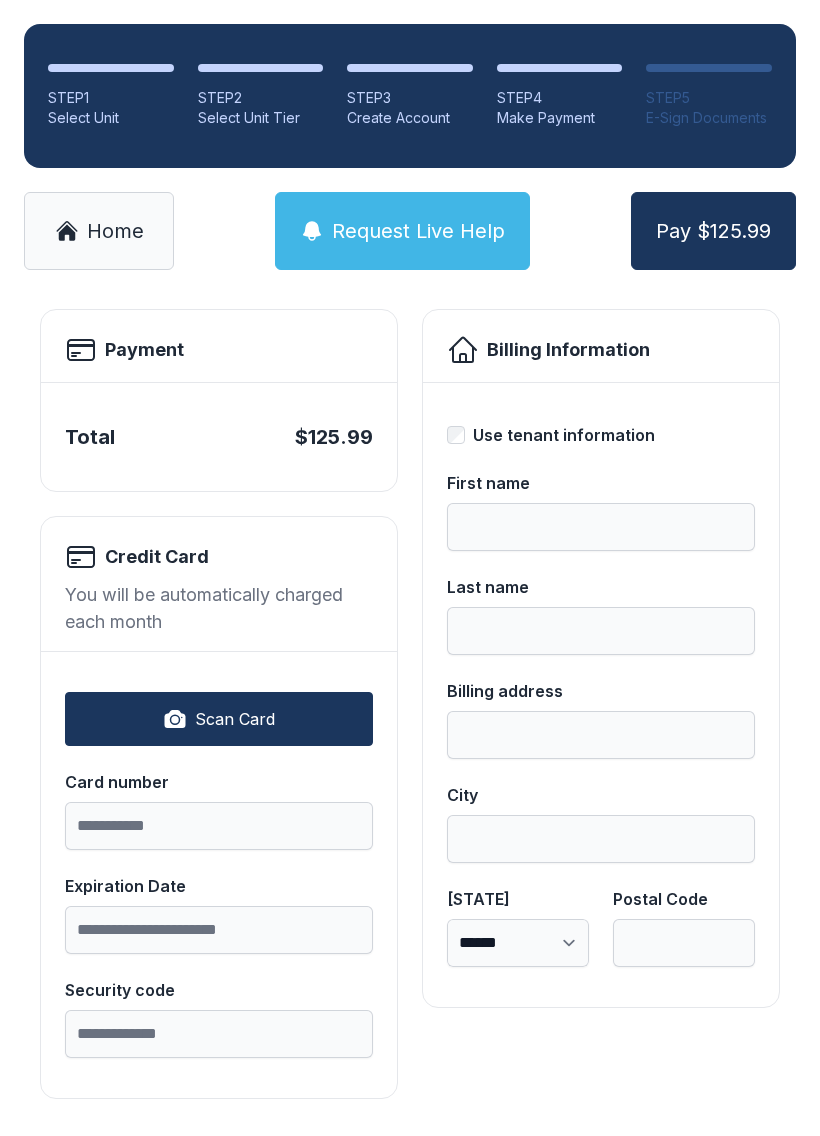 scroll, scrollTop: 96, scrollLeft: 0, axis: vertical 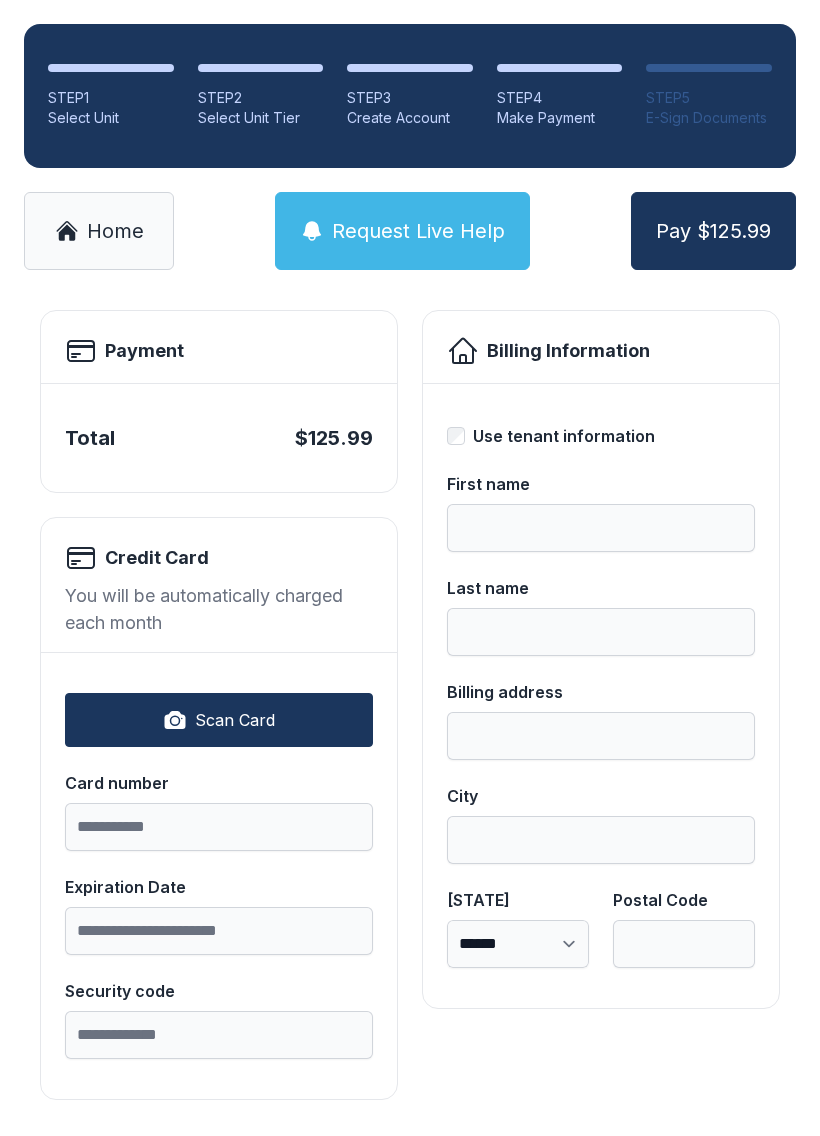 click on "Card number" at bounding box center (219, 783) 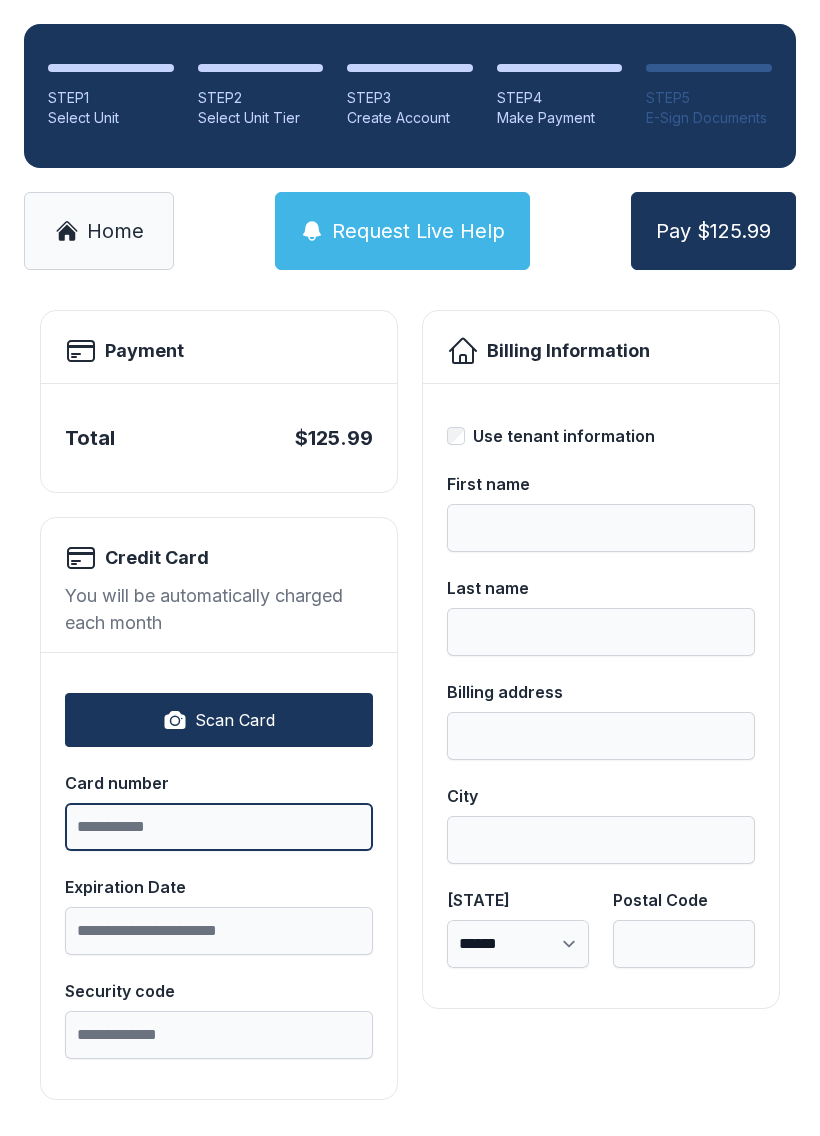 scroll, scrollTop: 44, scrollLeft: 0, axis: vertical 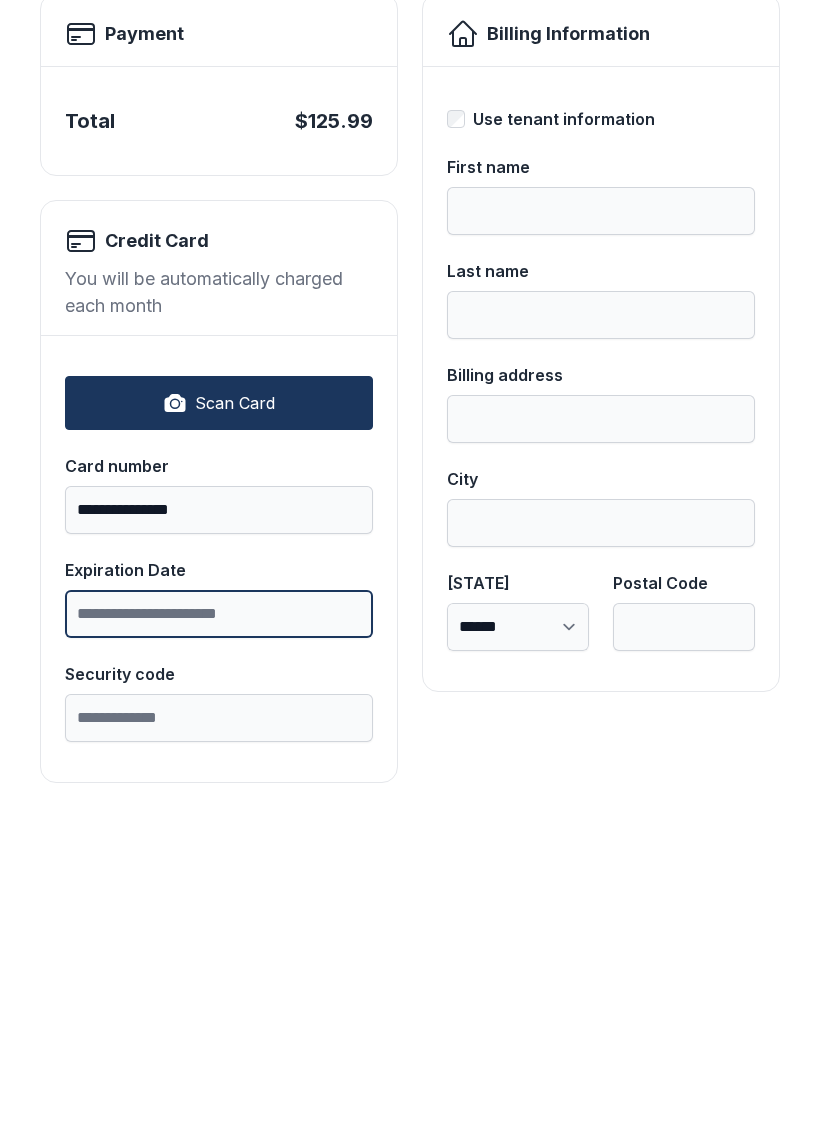 click on "Expiration Date" at bounding box center [219, 931] 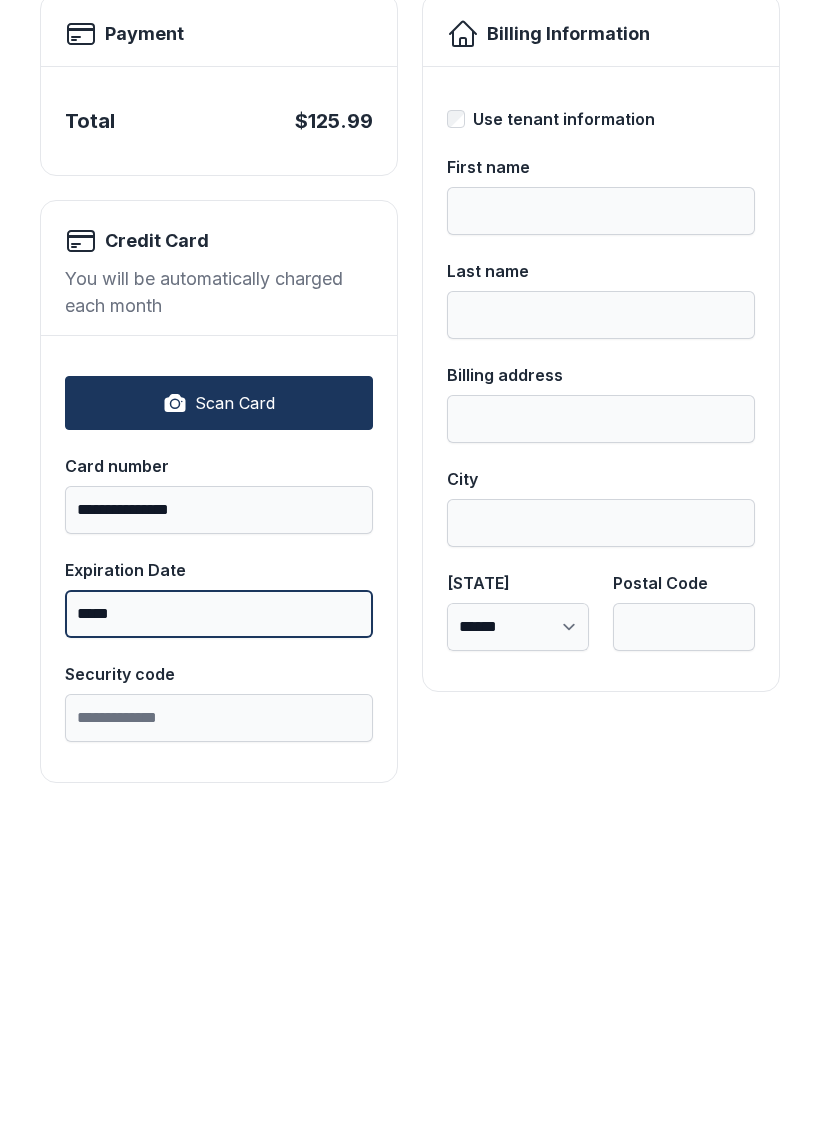 type on "*****" 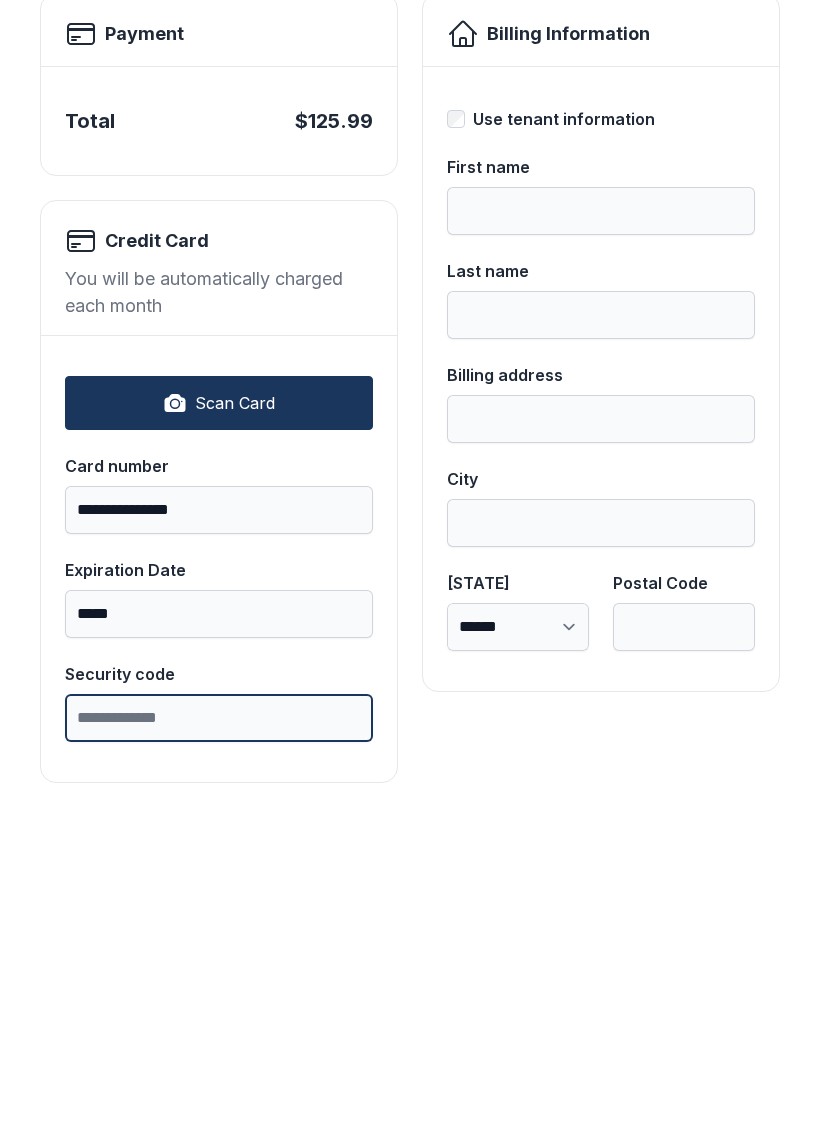 click on "Security code" at bounding box center (219, 1035) 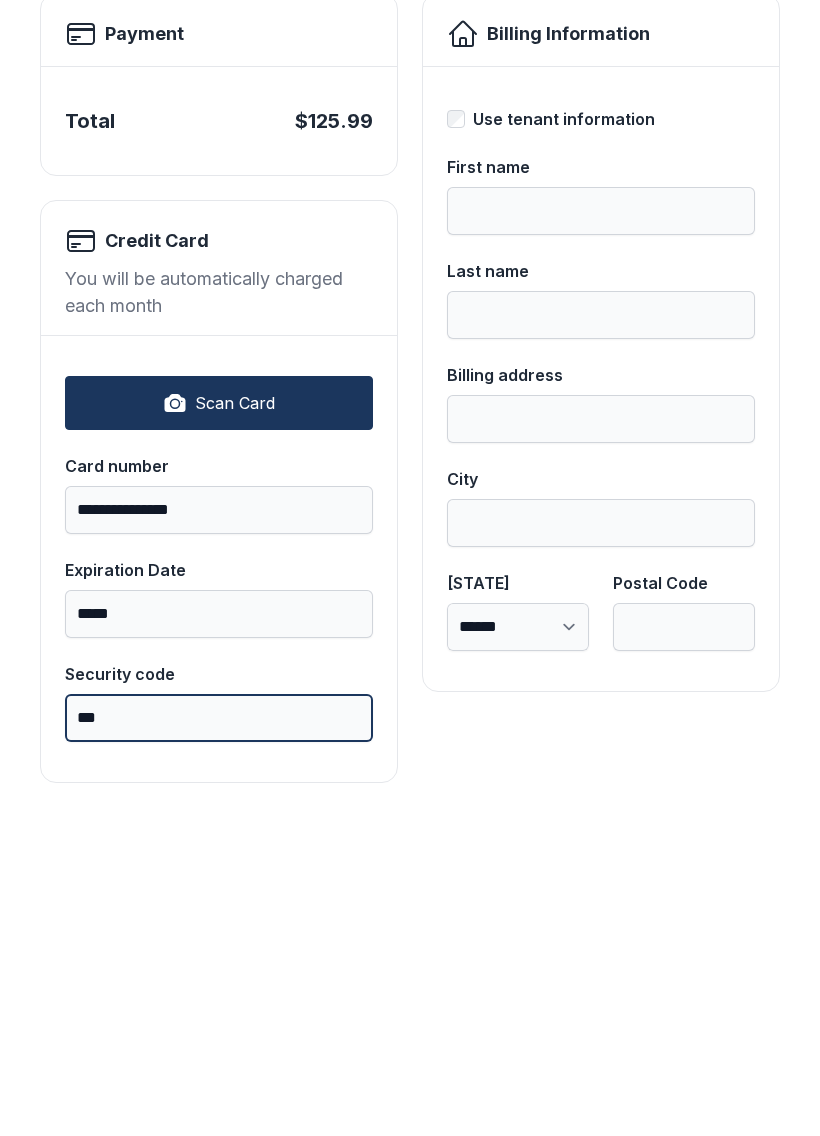 type on "***" 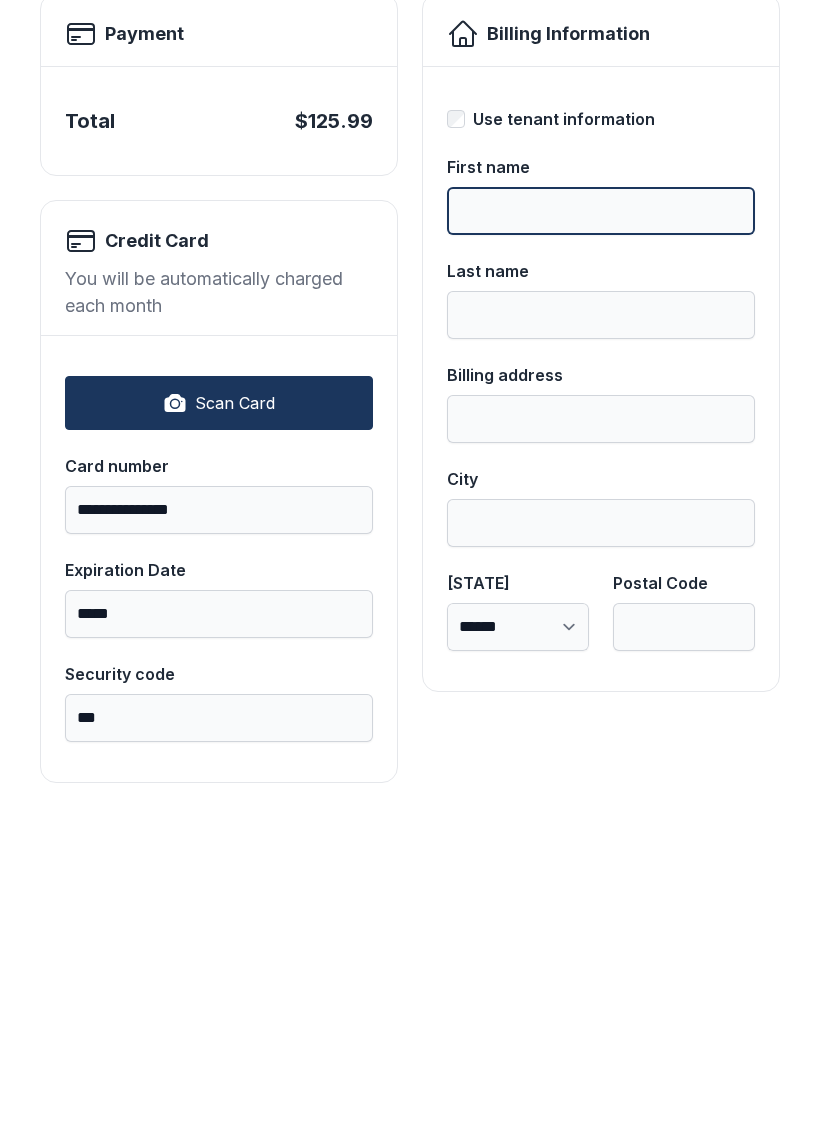 click on "First name" at bounding box center (601, 528) 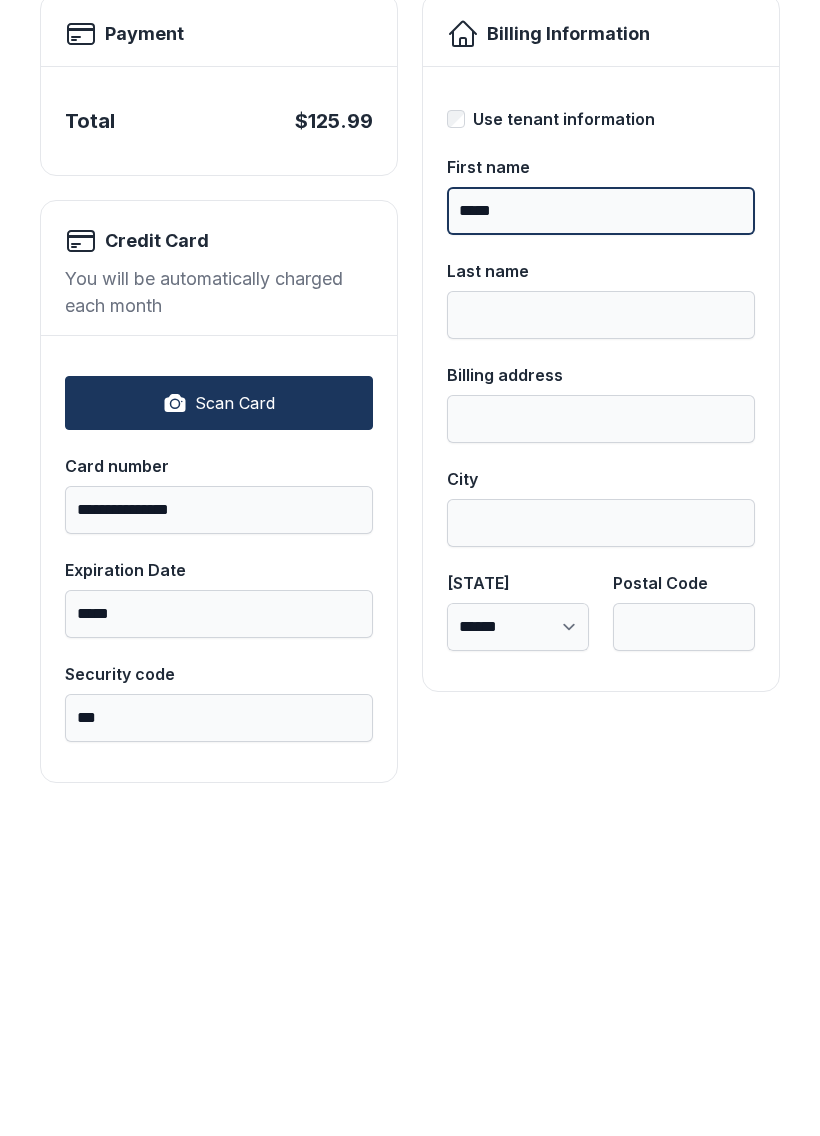 type on "*****" 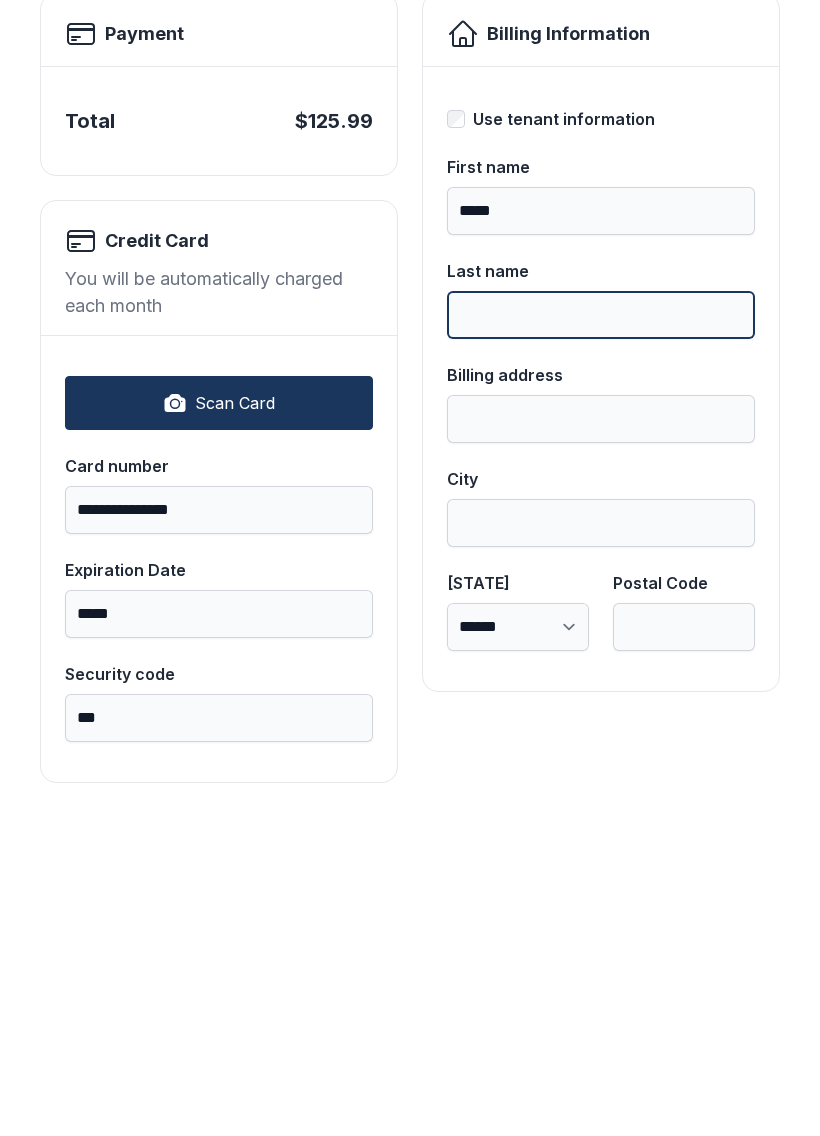 click on "Last name" at bounding box center [601, 632] 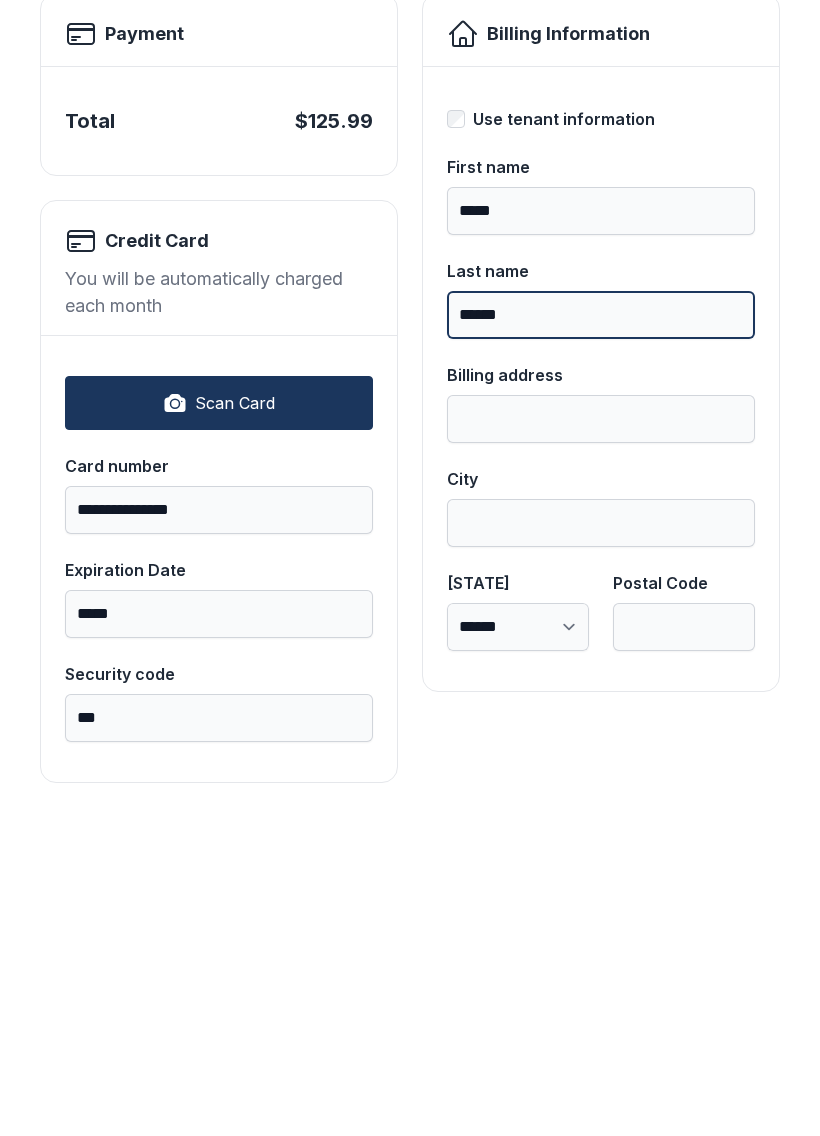 type on "******" 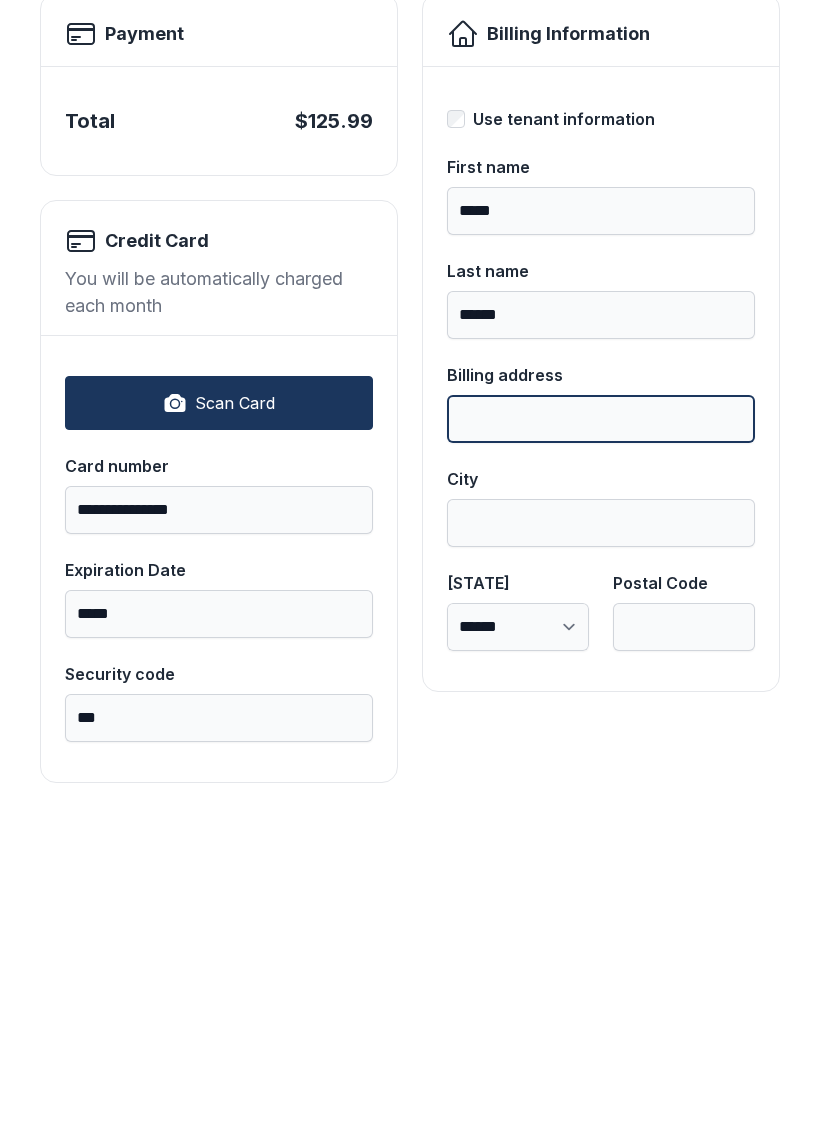 click on "Billing address" at bounding box center (601, 736) 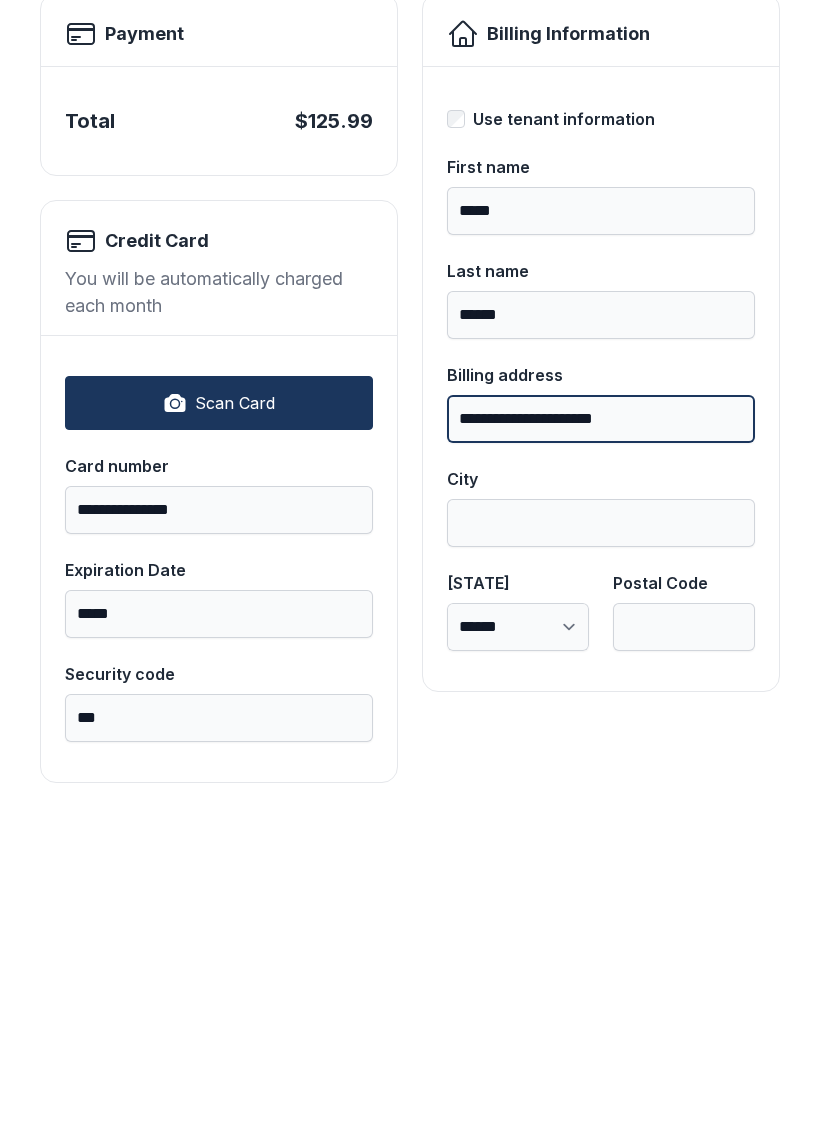 type on "**********" 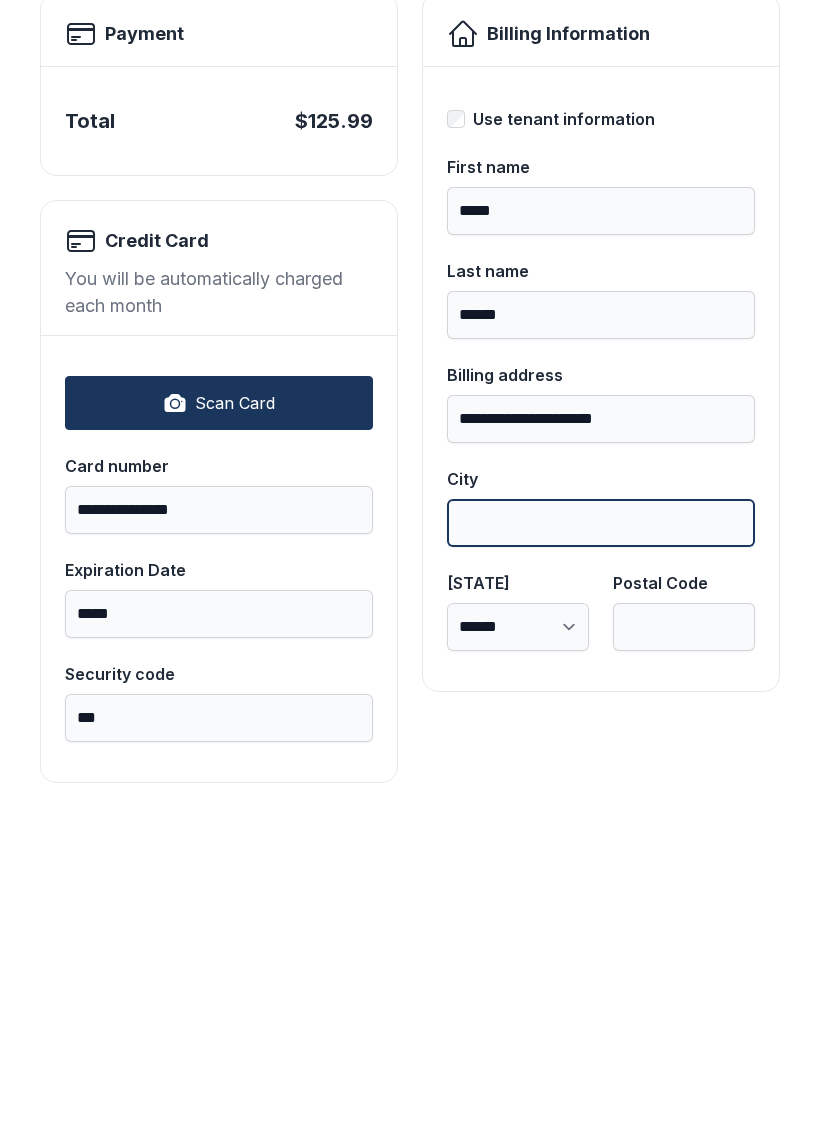 click on "City" at bounding box center [601, 840] 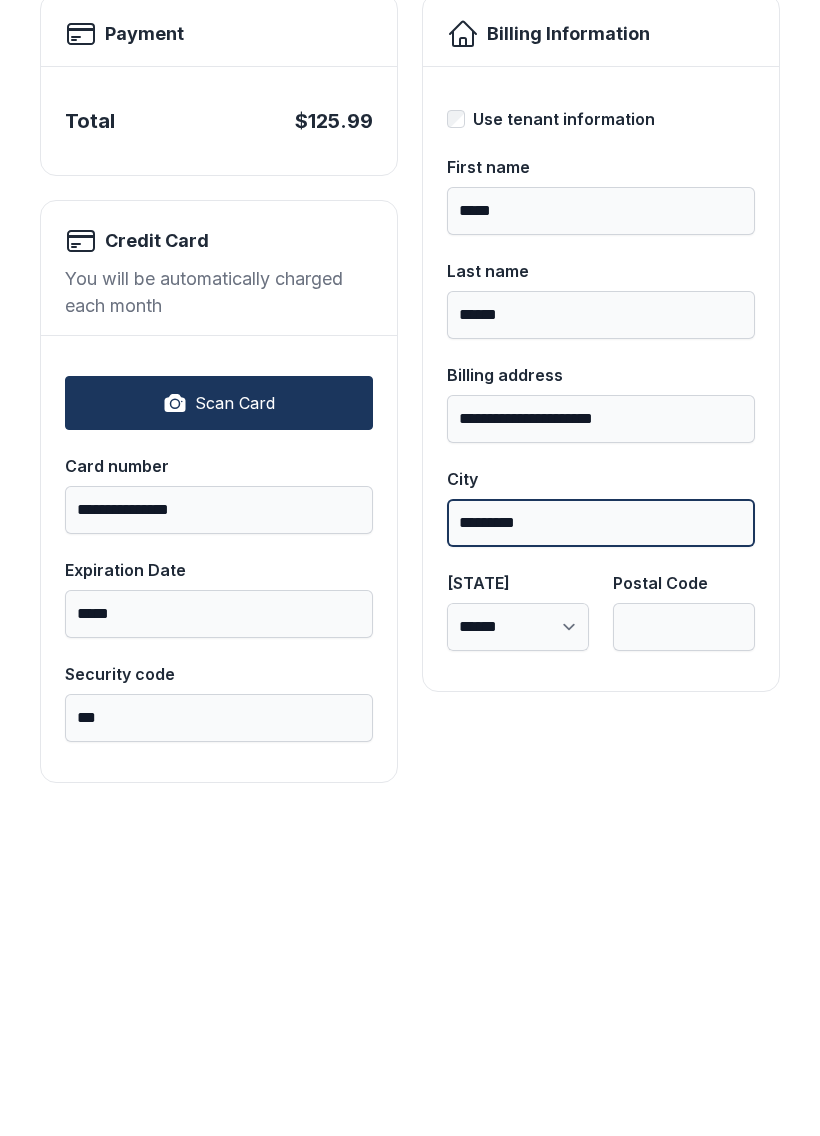 type on "*********" 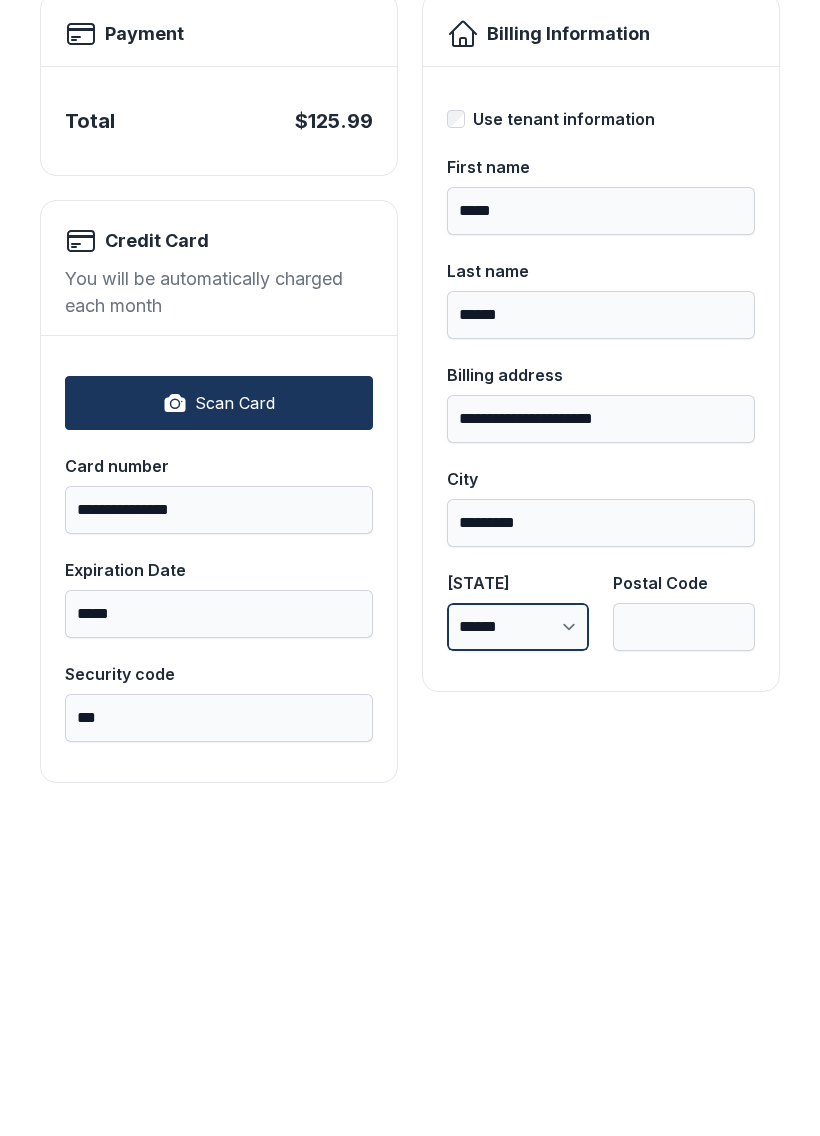 click on "[ADDRESS] [CITY] [STATE] [POSTAL_CODE] [COUNTRY]" at bounding box center [518, 944] 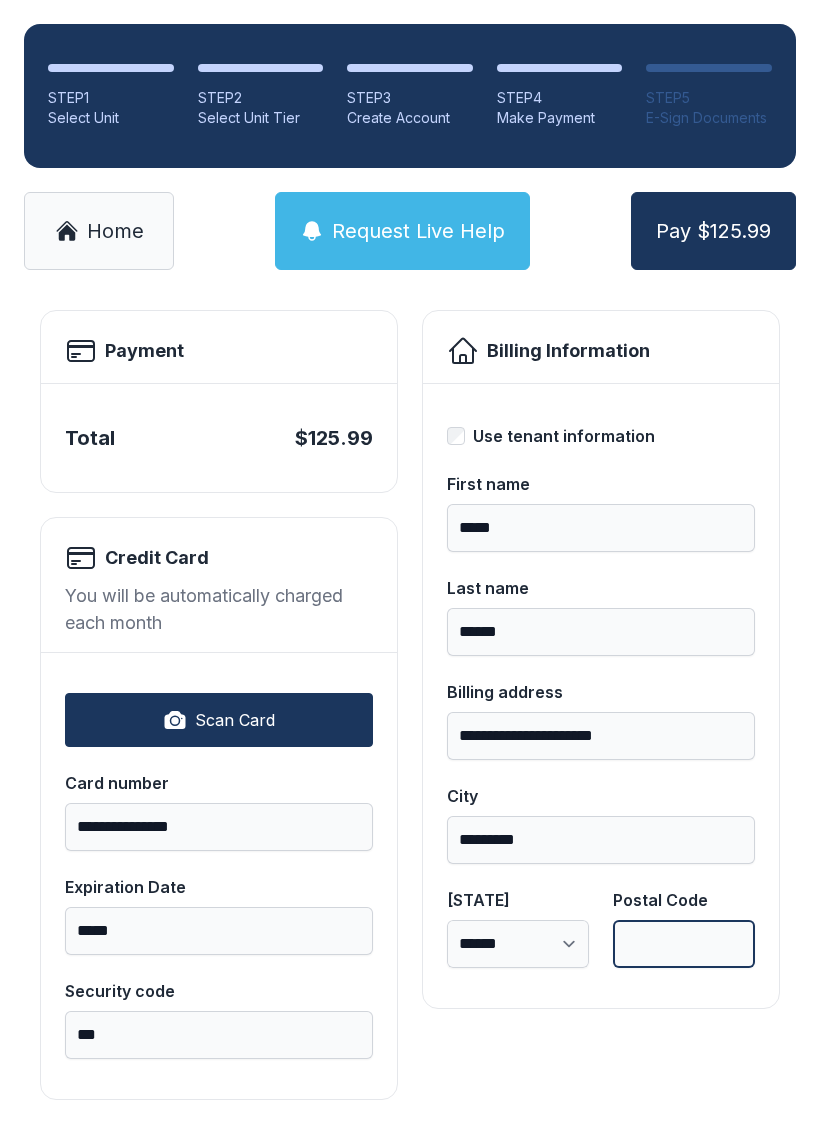click on "Postal Code" at bounding box center (684, 944) 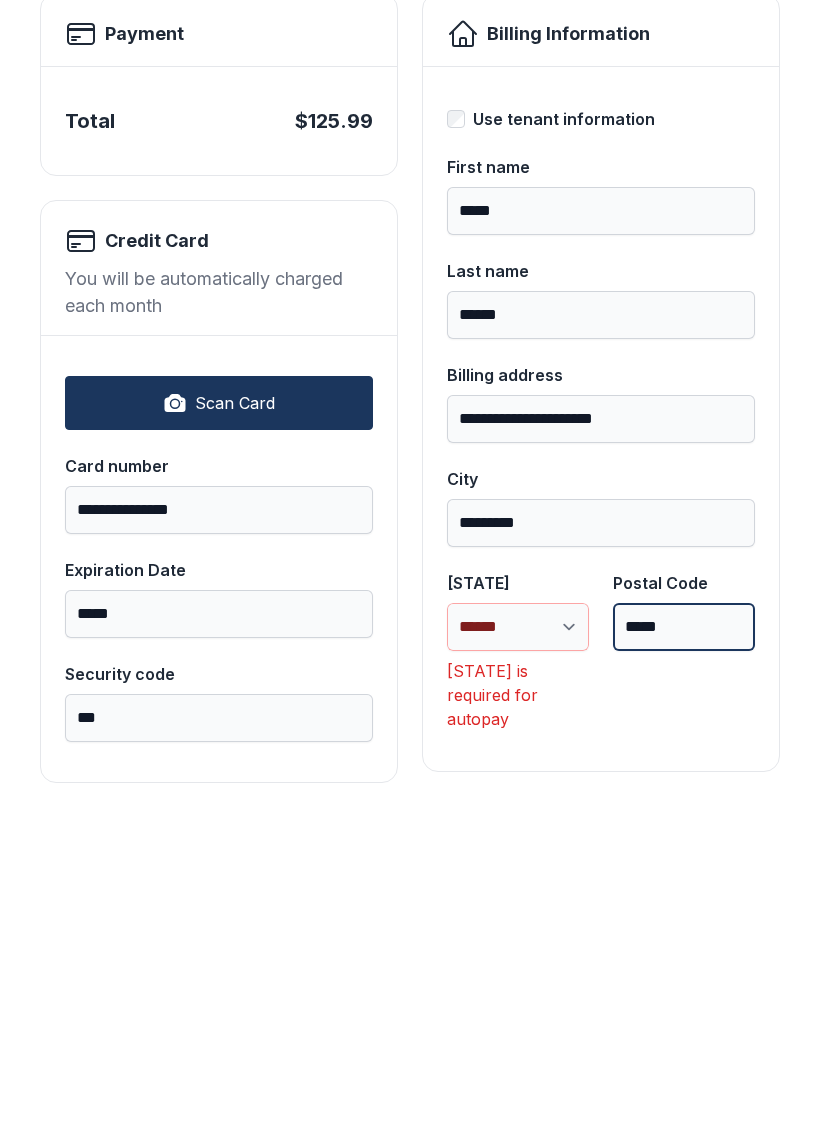 type on "*****" 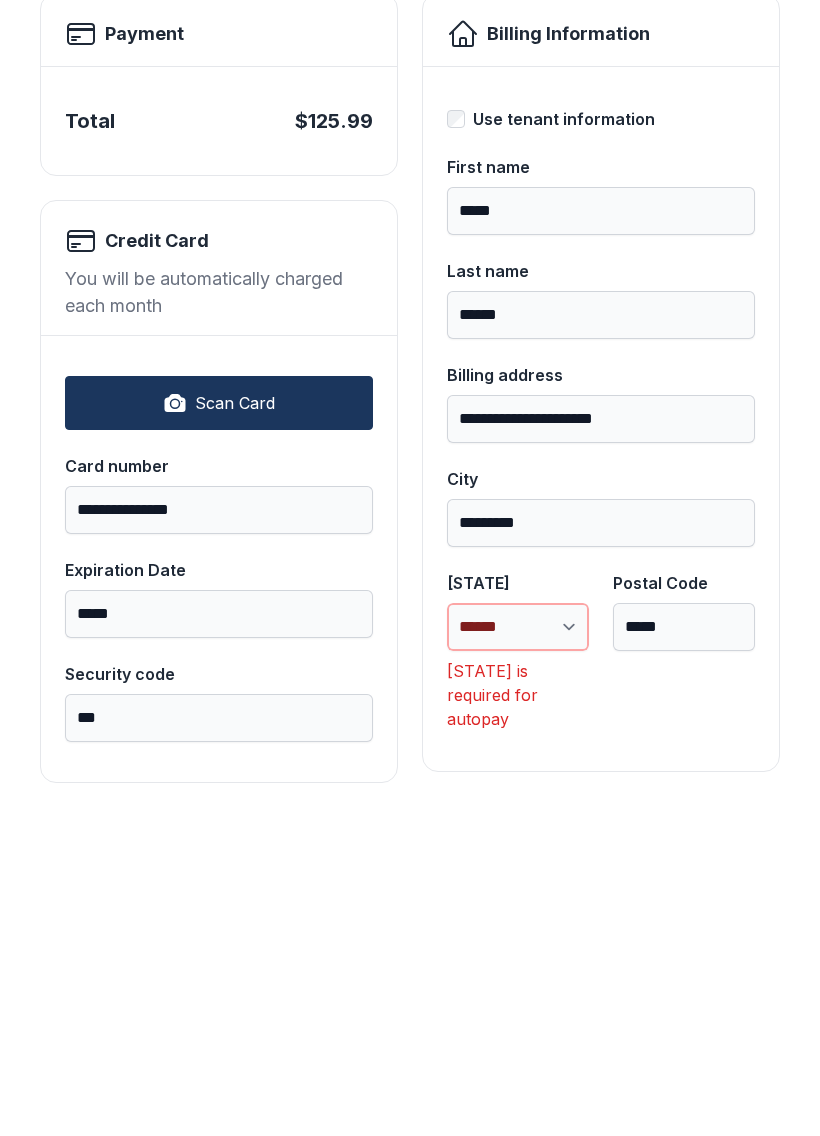 click on "[ADDRESS] [CITY] [STATE] [POSTAL_CODE] [COUNTRY]" at bounding box center (518, 944) 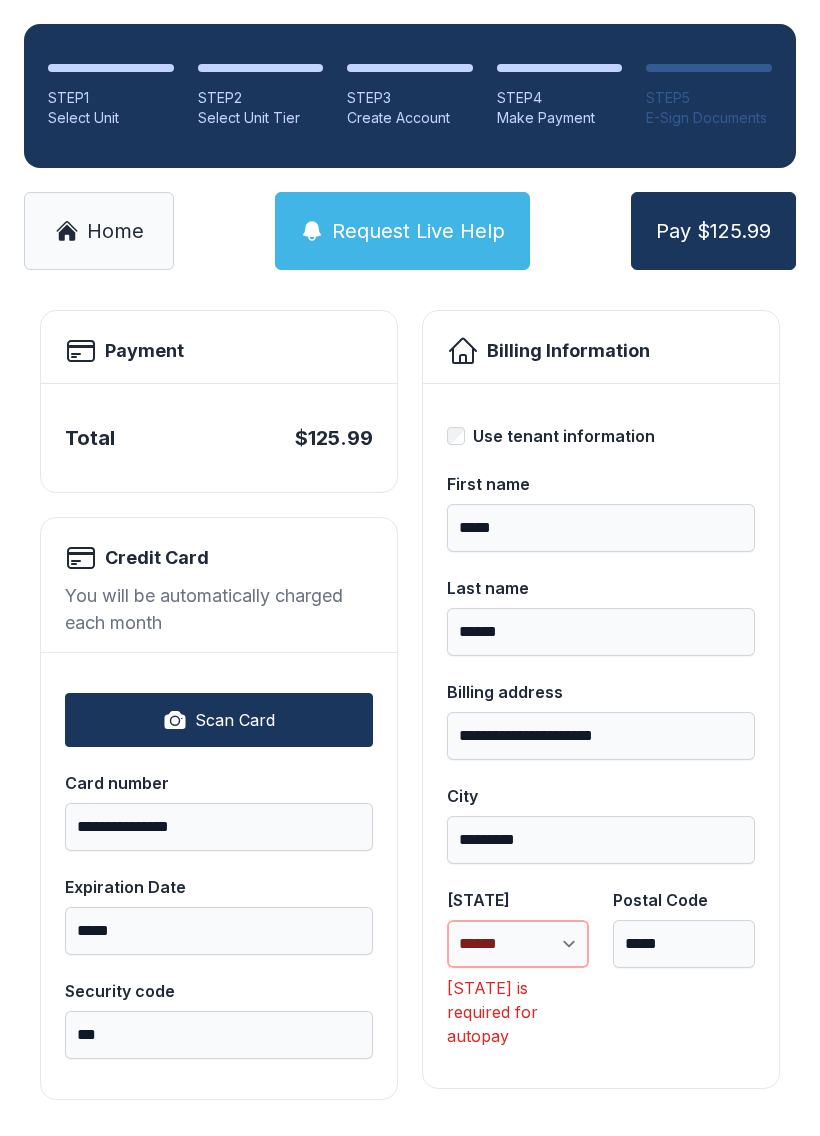 select on "**" 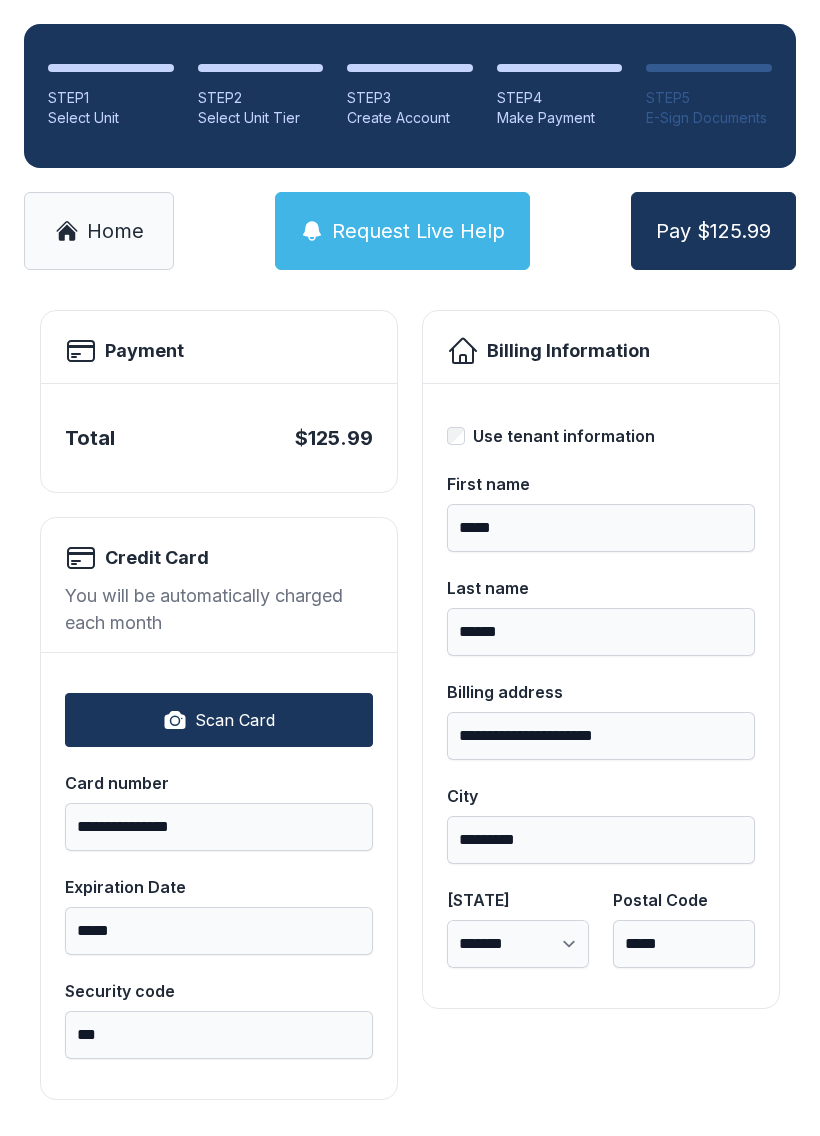 click on "Pay $125.99" at bounding box center (713, 231) 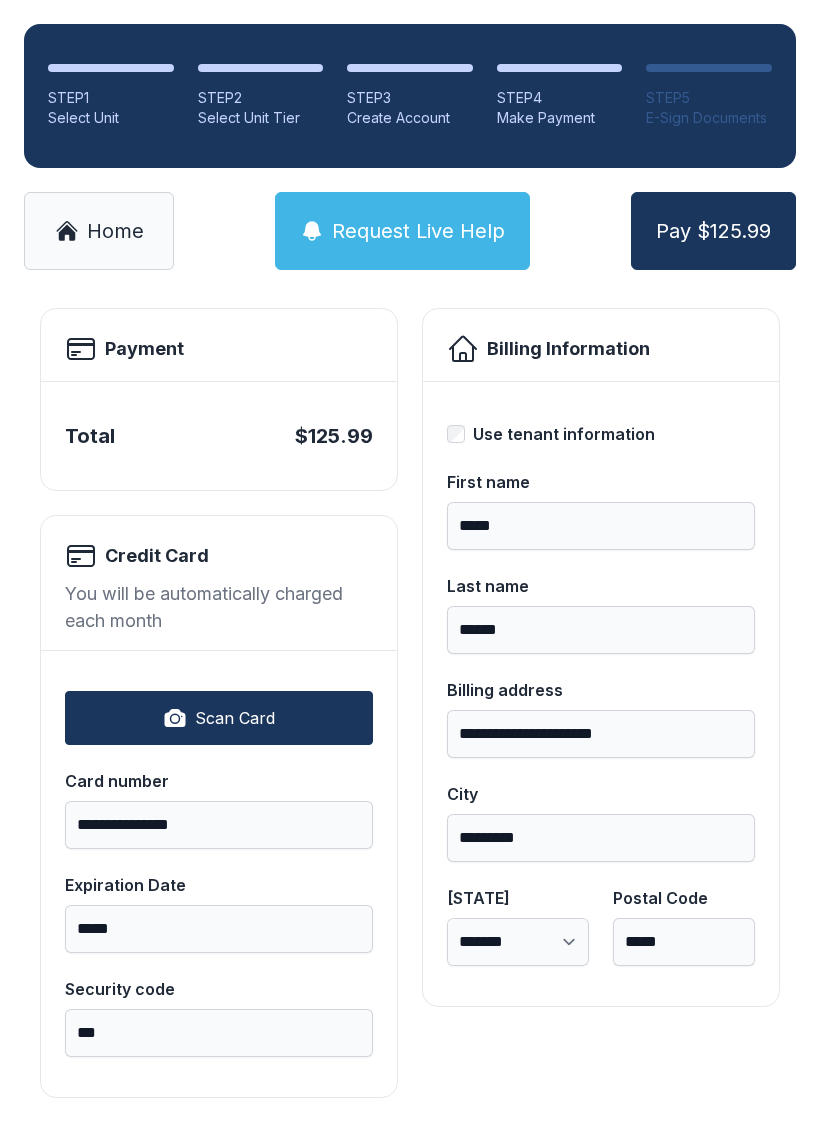 scroll, scrollTop: 96, scrollLeft: 0, axis: vertical 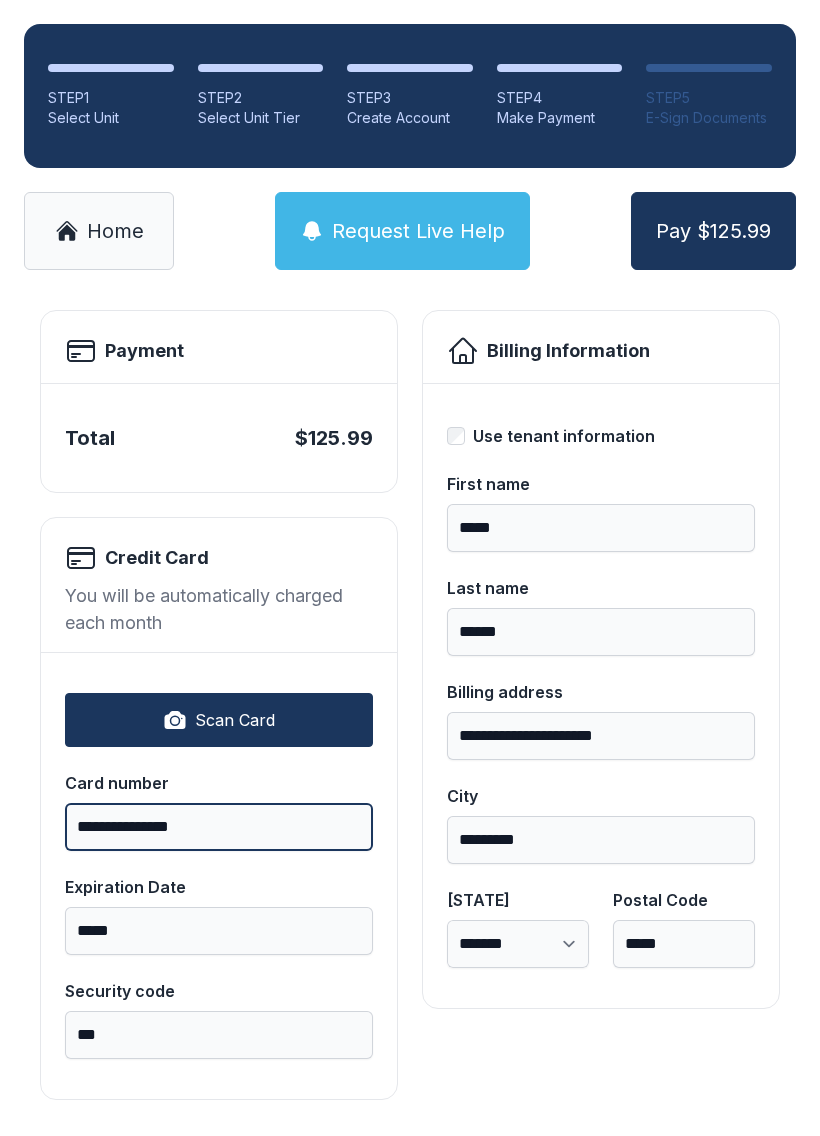 click on "**********" at bounding box center (219, 827) 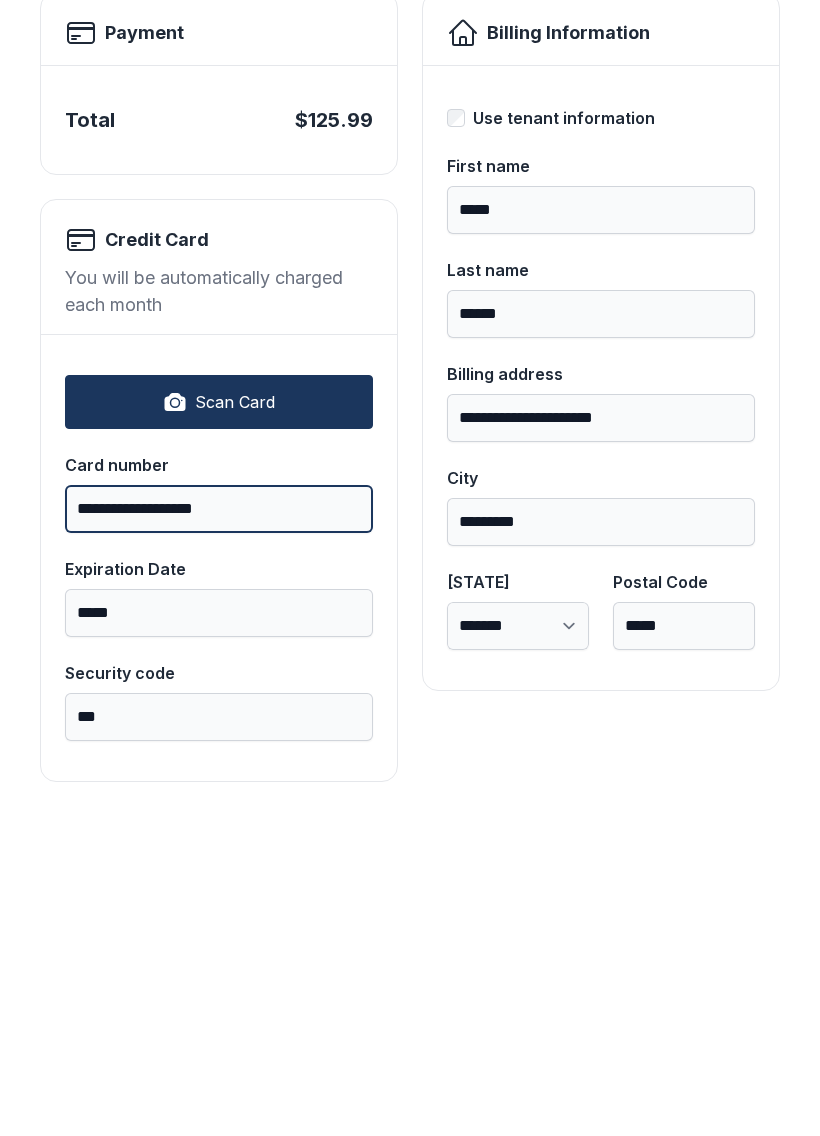 scroll, scrollTop: 96, scrollLeft: 0, axis: vertical 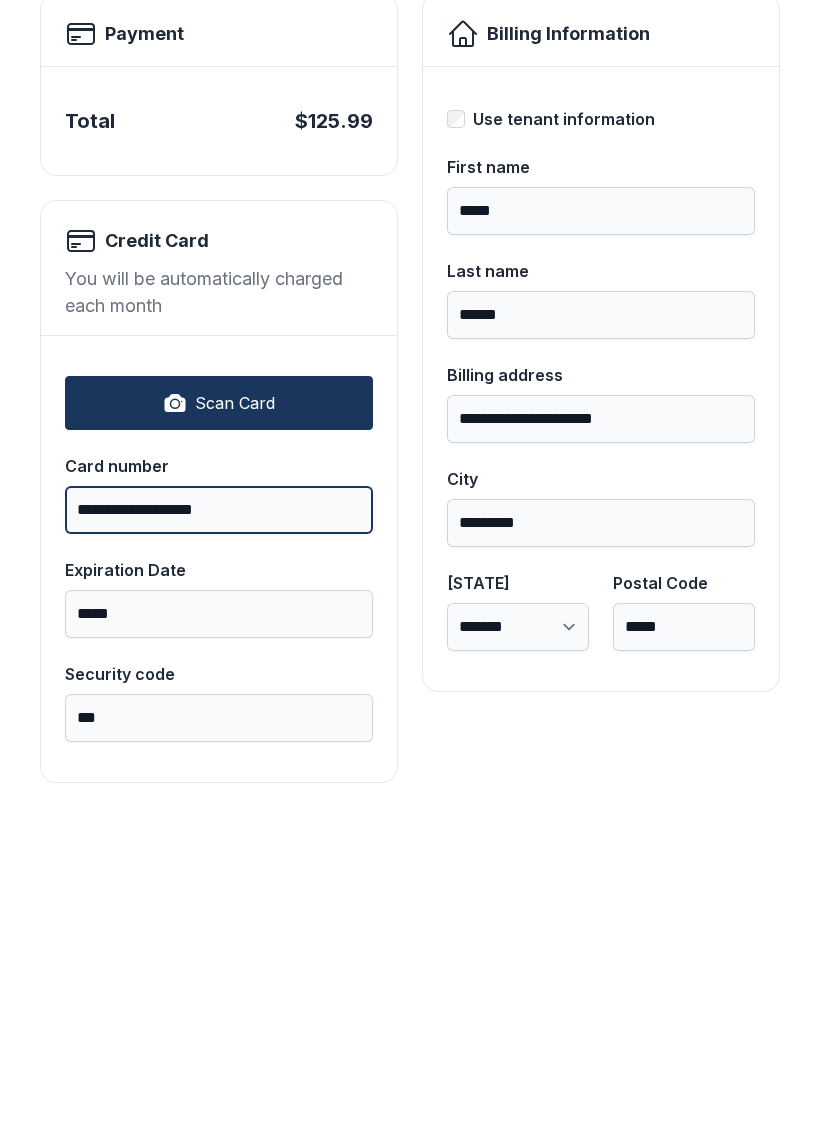 type on "**********" 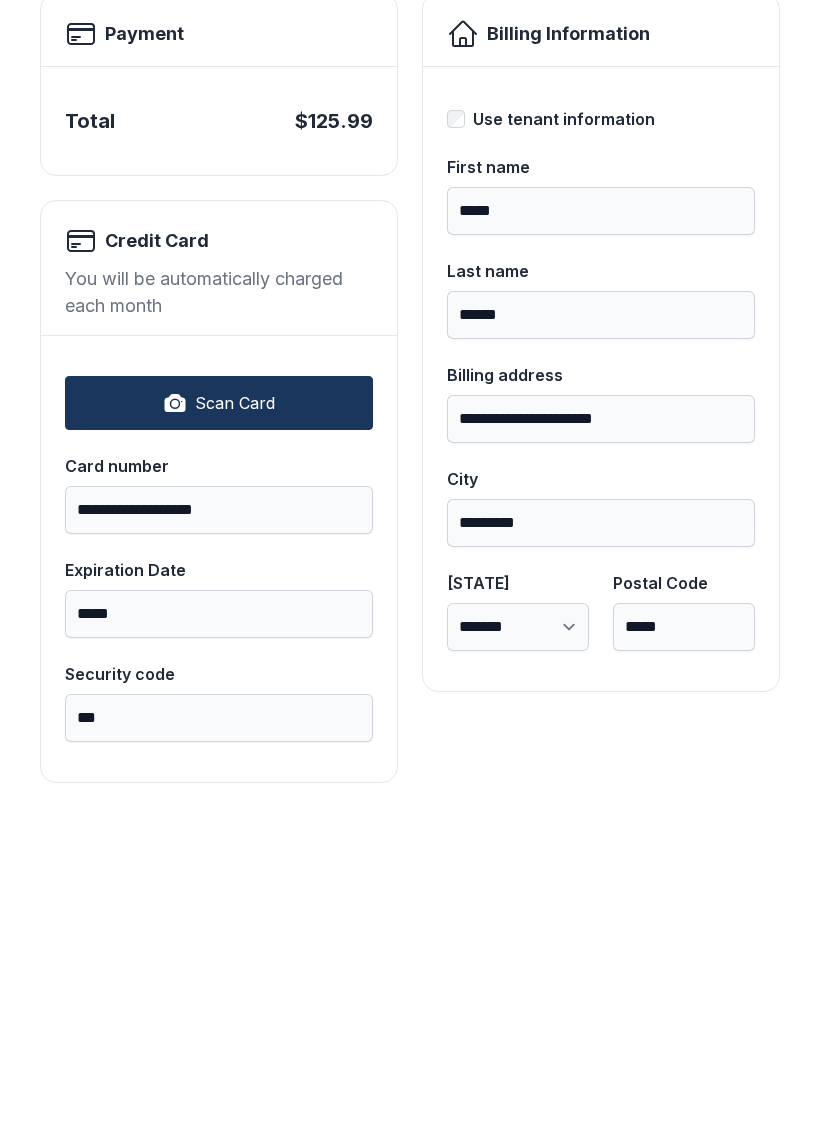 click on "Billing Information Use tenant information First name [FIRST] Last name [LAST] Billing address [ADDRESS] City [CITY] State [STATE] [POSTAL_CODE] [COUNTRY]" at bounding box center (601, 705) 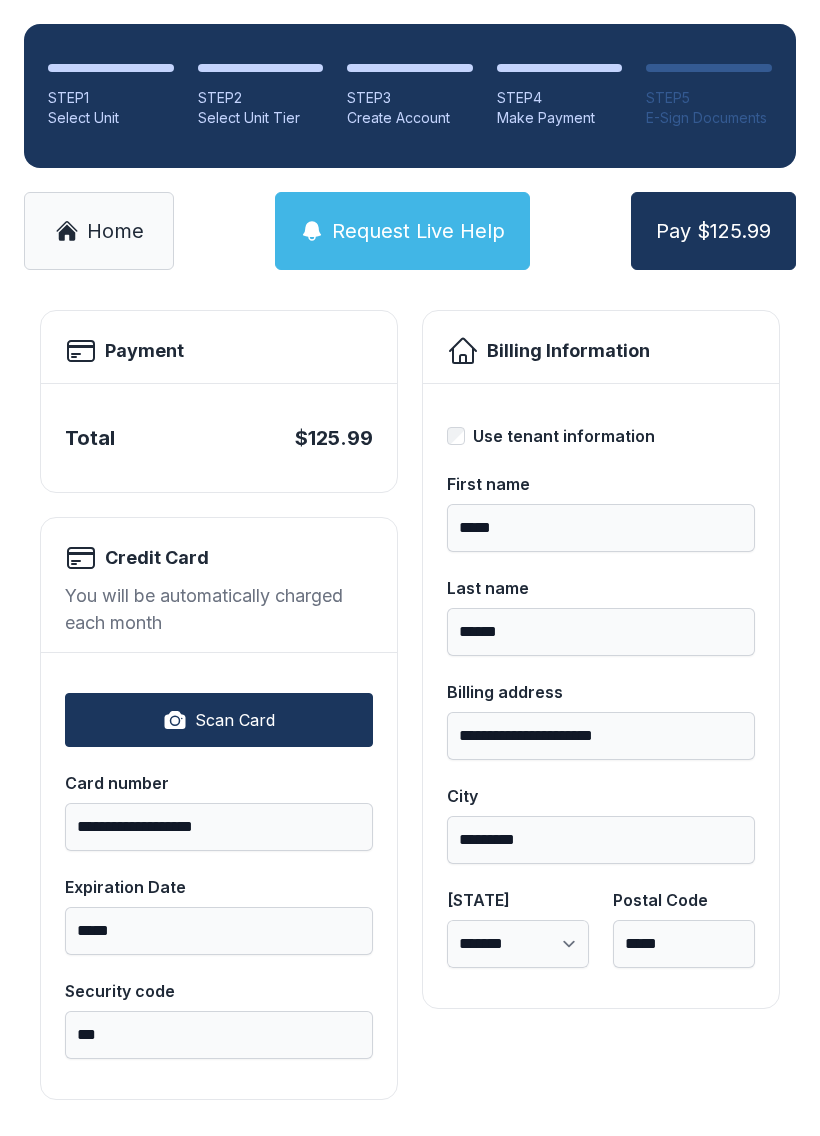 click on "Pay $125.99" at bounding box center [713, 231] 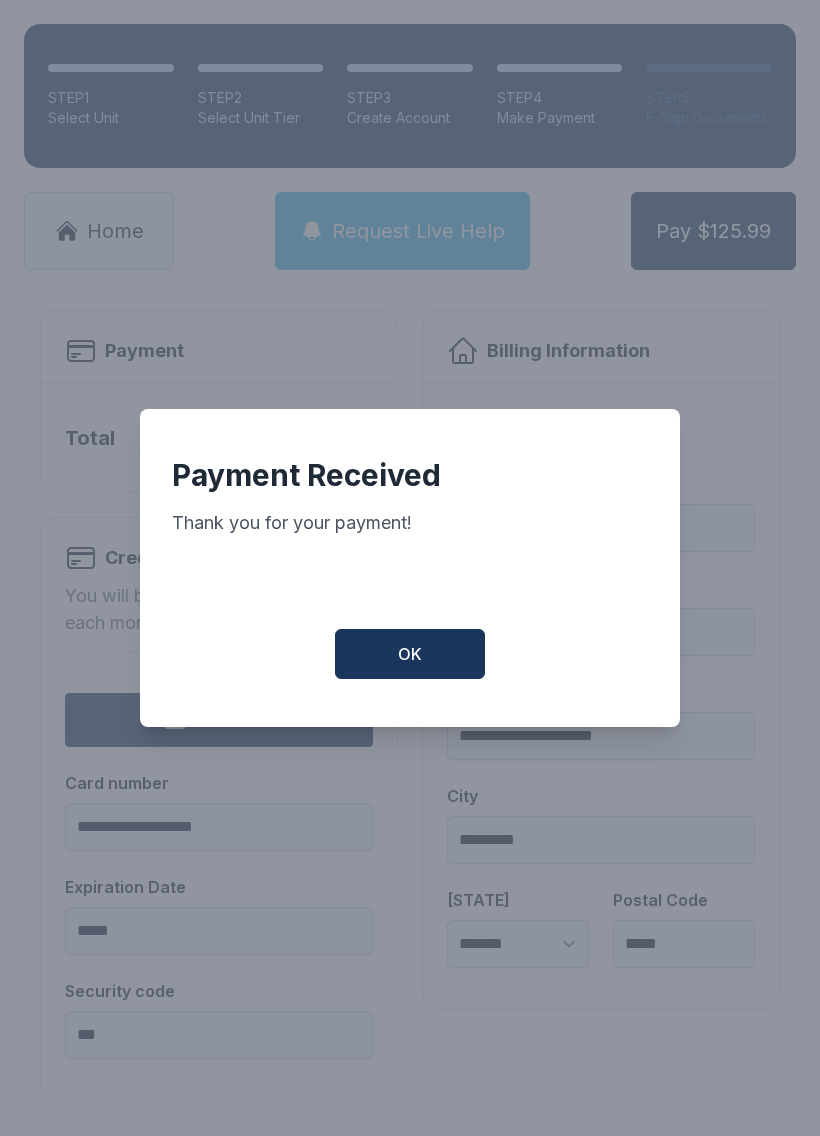 click on "OK" at bounding box center (410, 654) 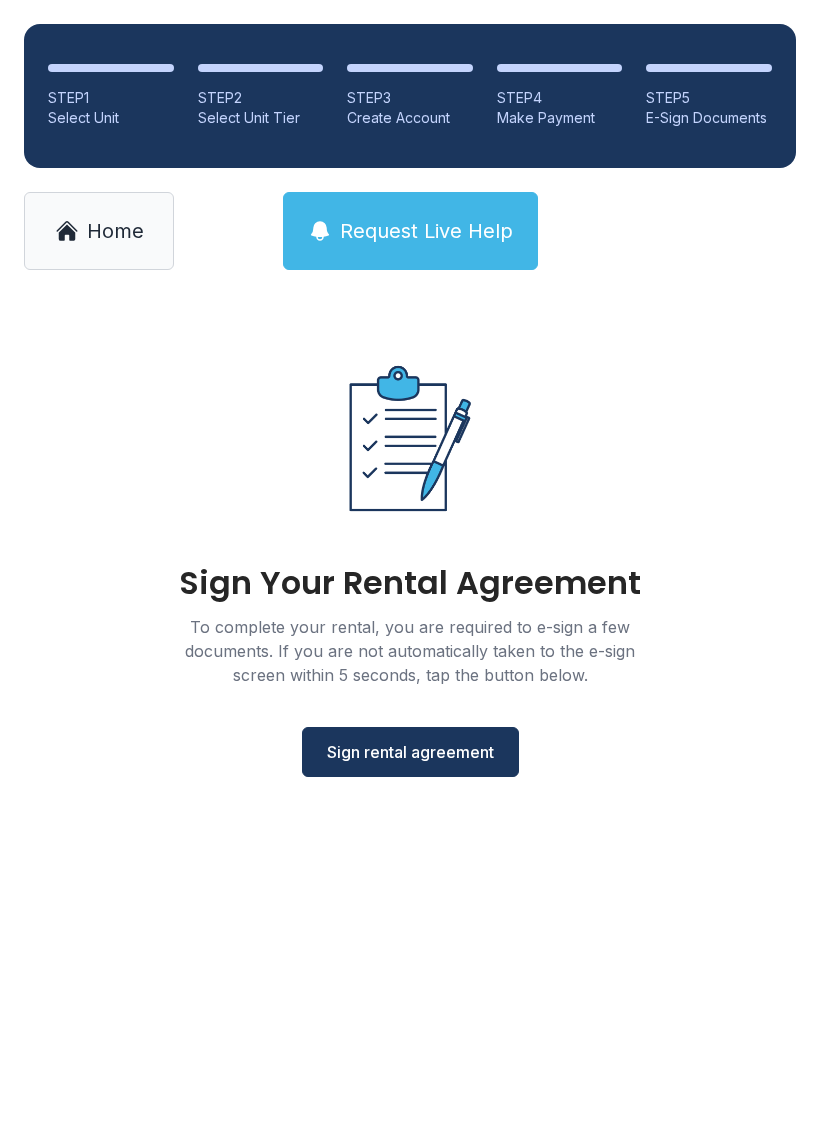 scroll, scrollTop: 0, scrollLeft: 0, axis: both 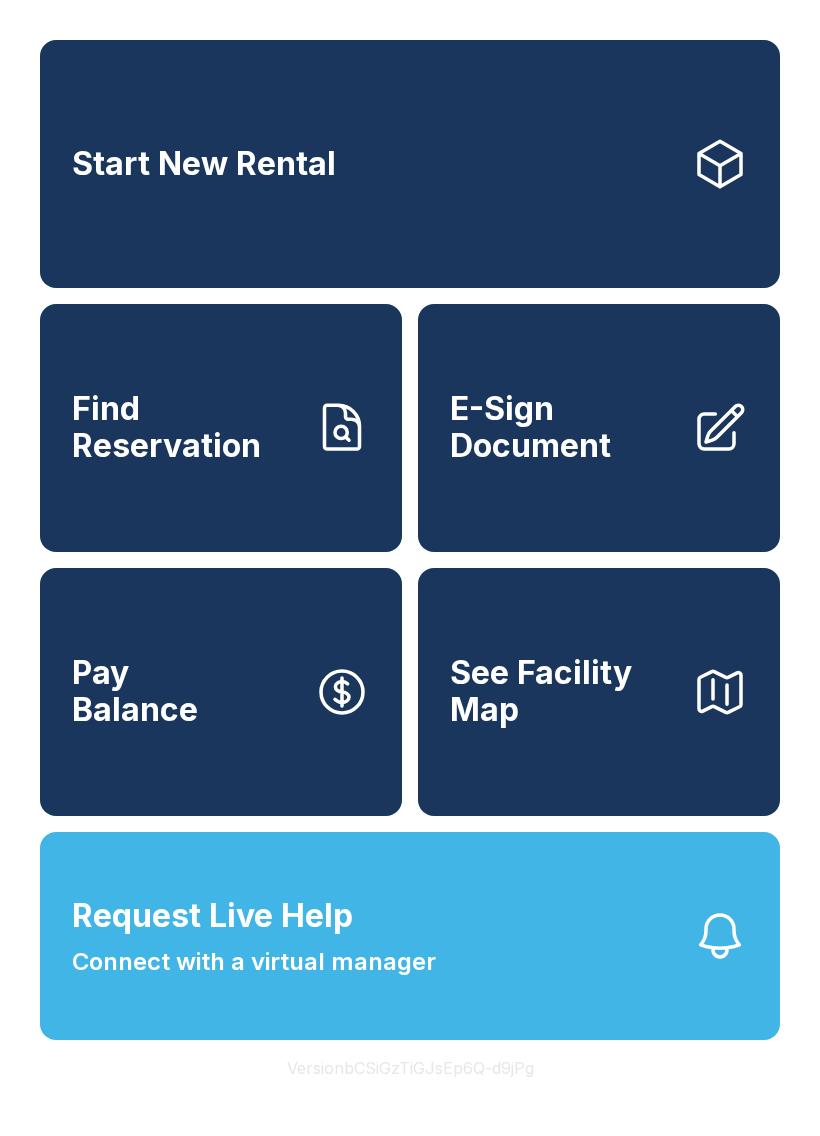 click on "Request Live Help Connect with a virtual manager" at bounding box center (410, 936) 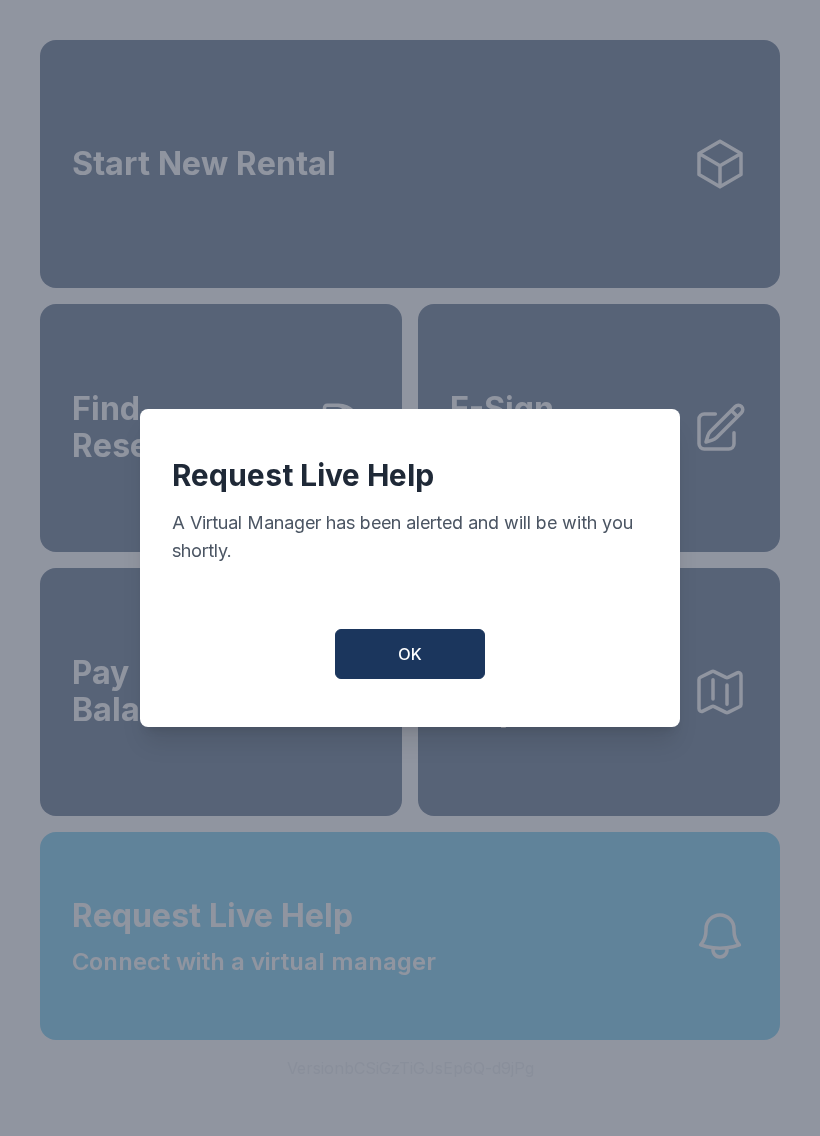 click on "OK" at bounding box center [410, 654] 